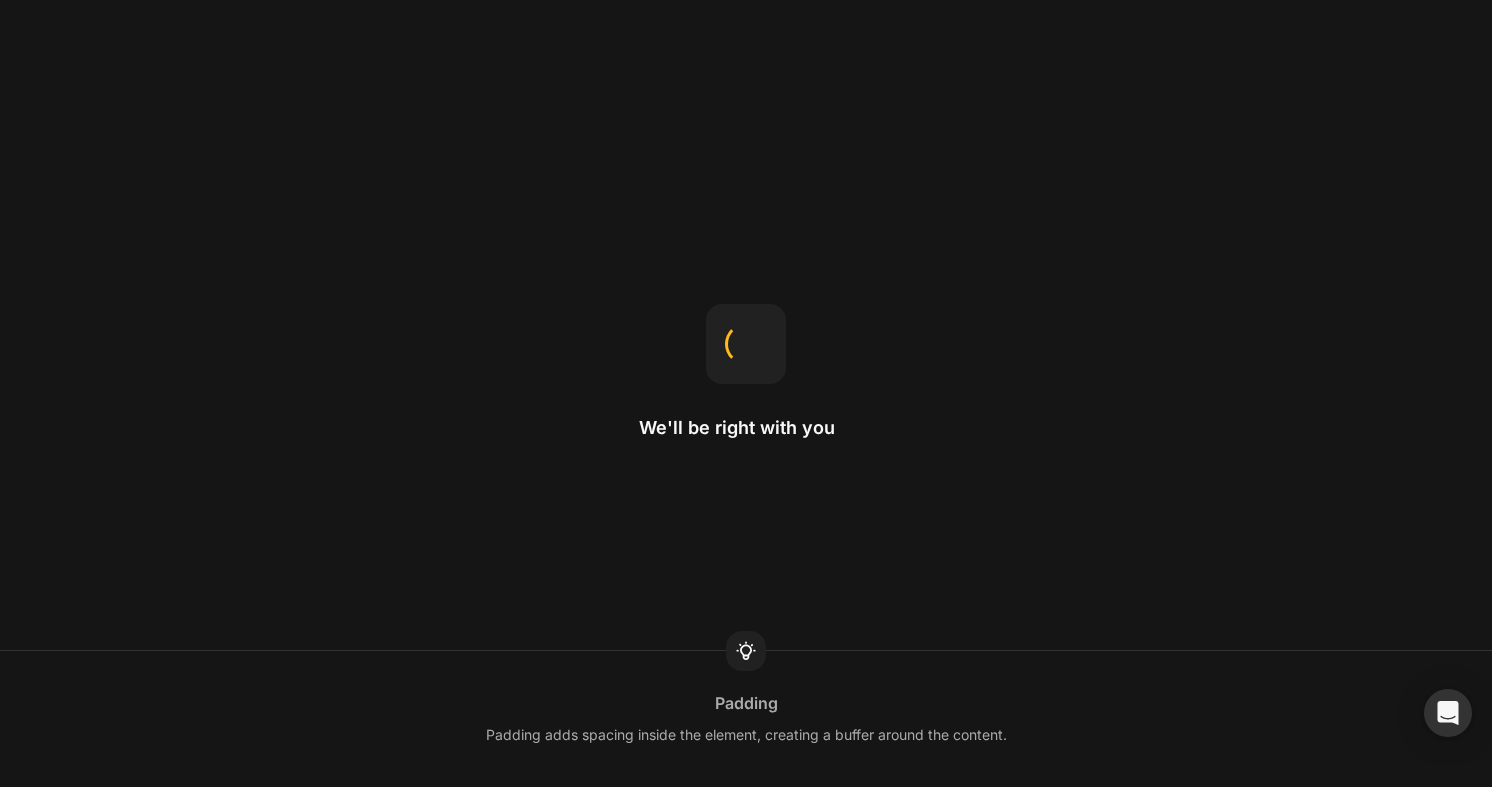 scroll, scrollTop: 0, scrollLeft: 0, axis: both 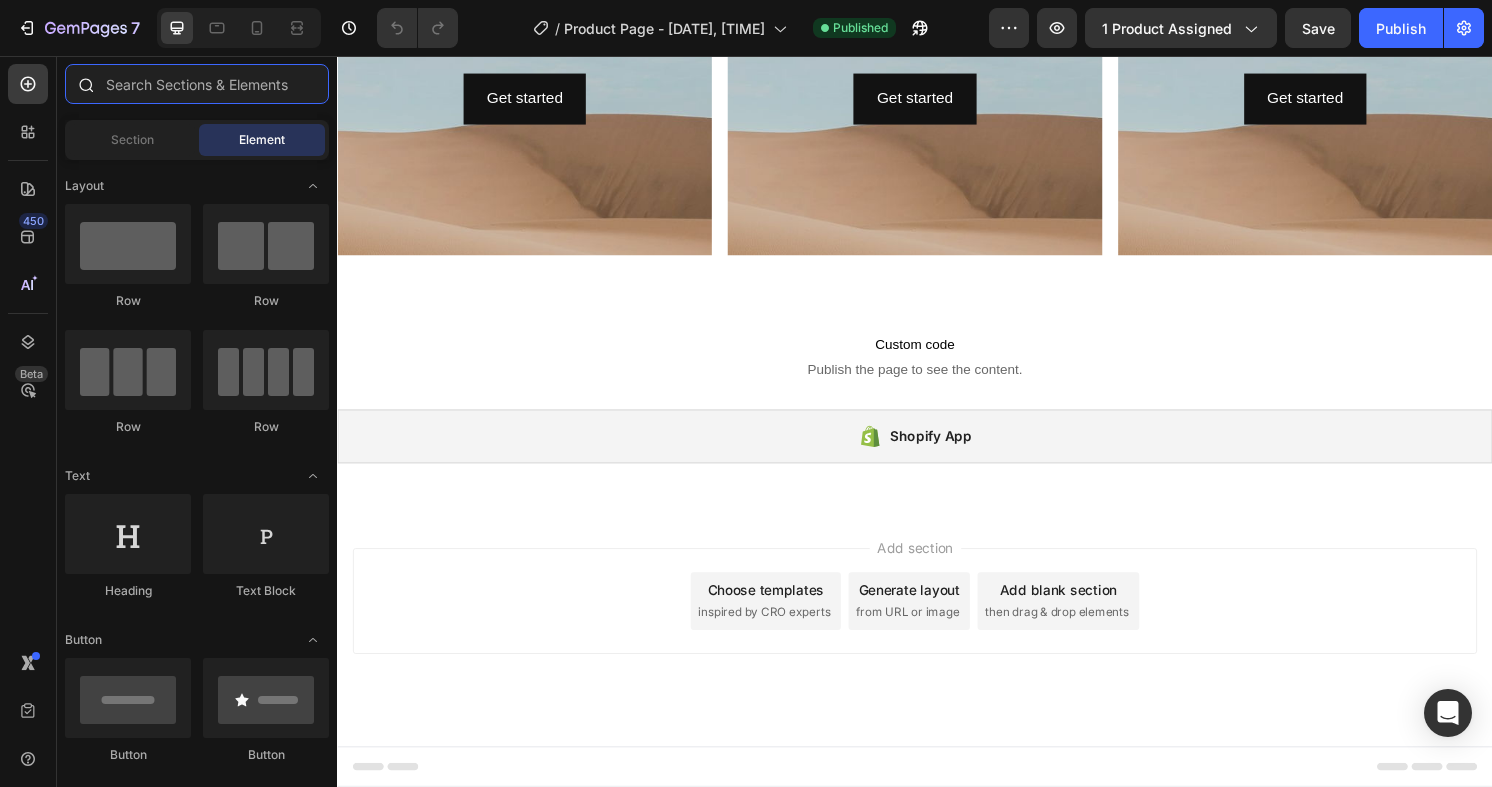 click at bounding box center [197, 84] 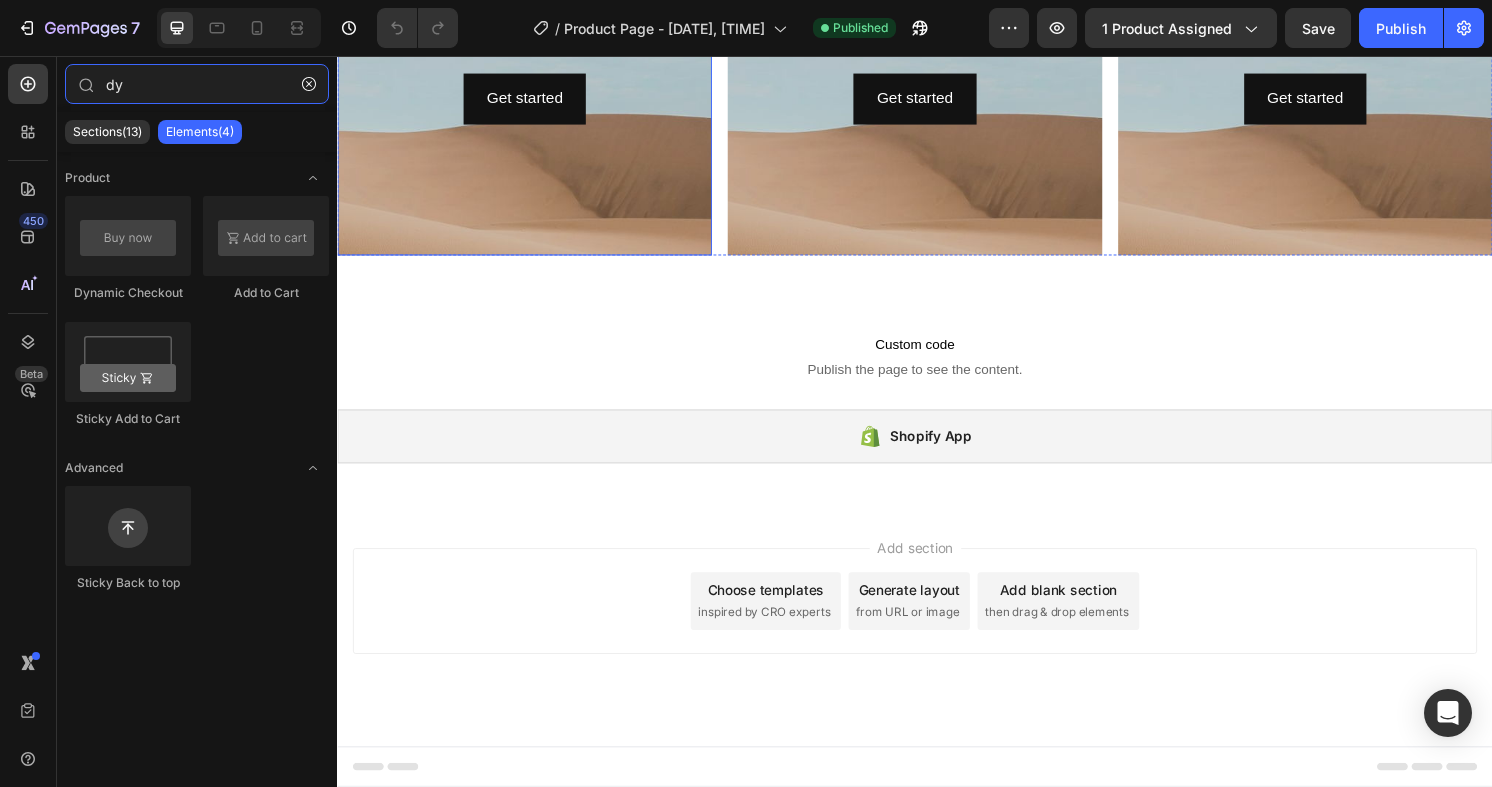 type on "d" 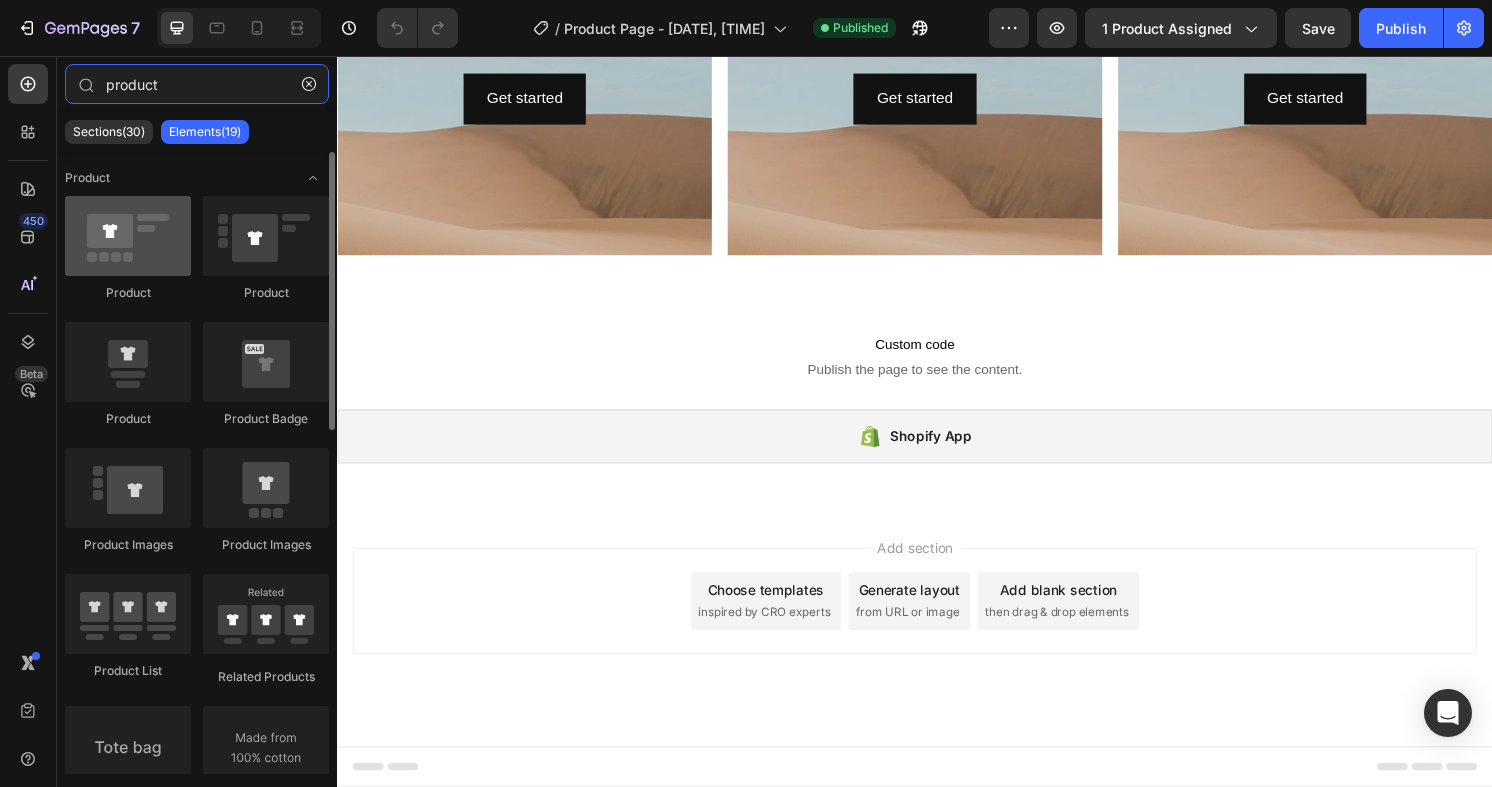 type on "product" 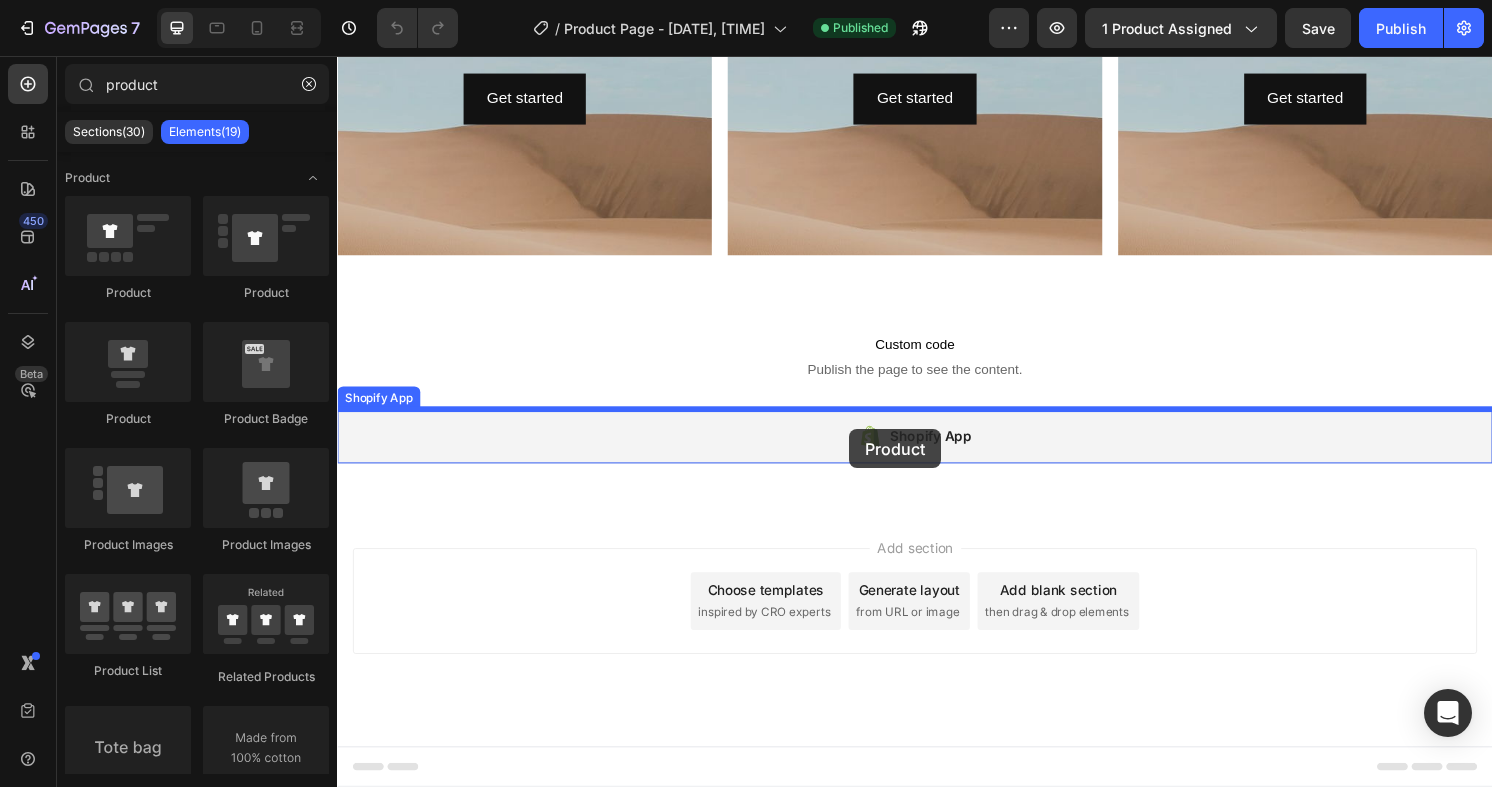 drag, startPoint x: 455, startPoint y: 304, endPoint x: 869, endPoint y: 444, distance: 437.03088 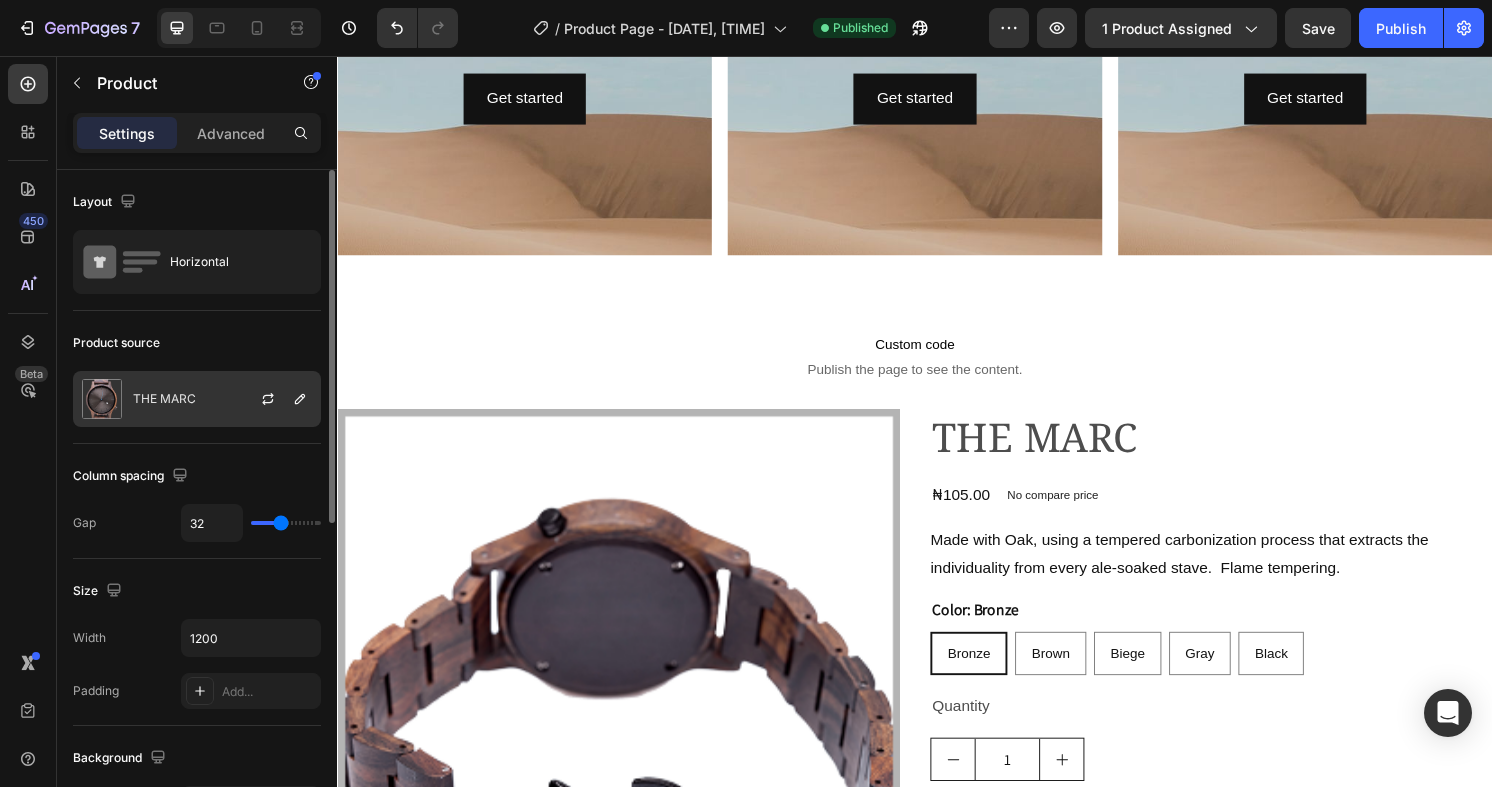 click at bounding box center [276, 399] 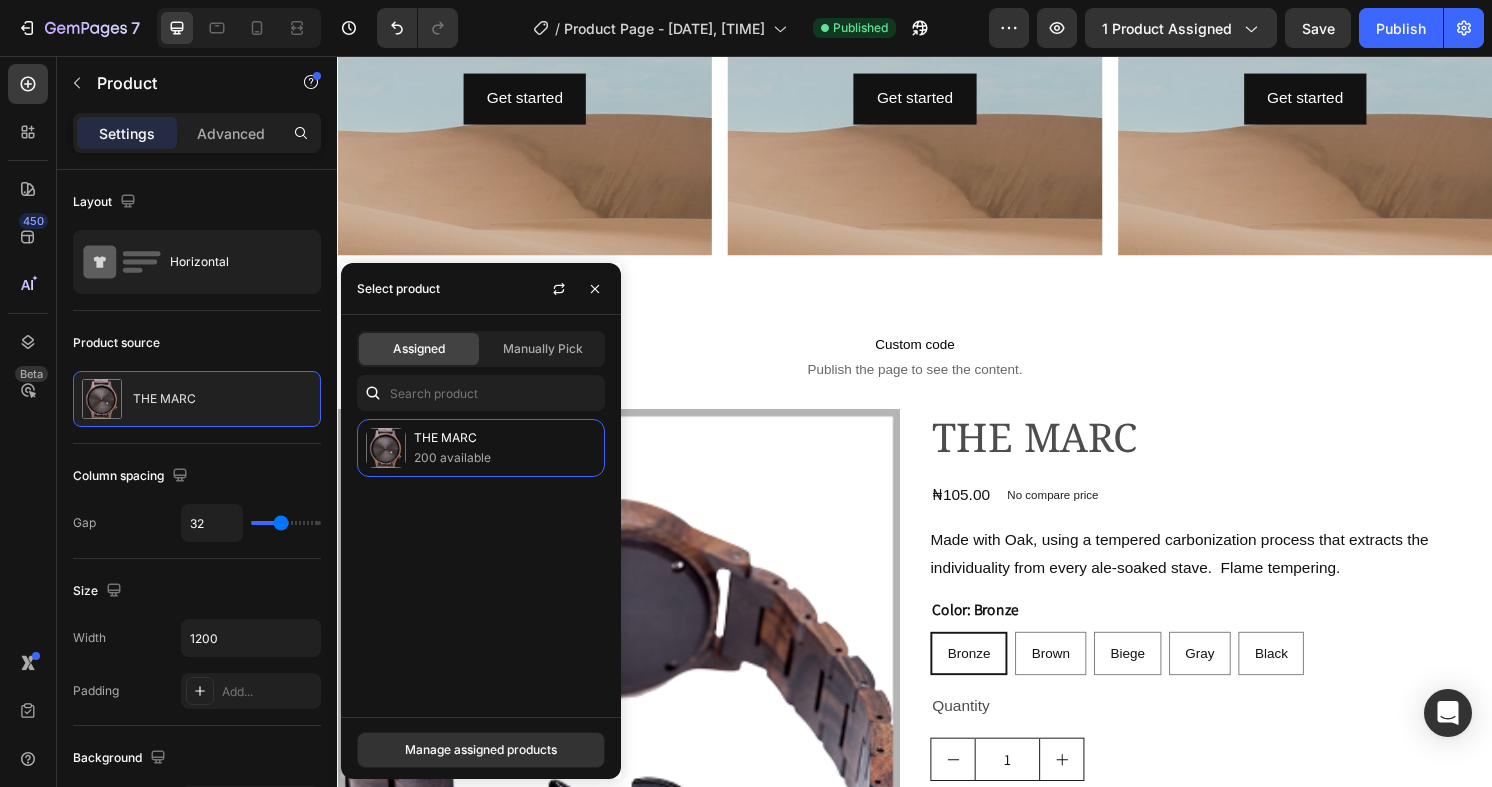 click on "THE MARC 200 available" at bounding box center [481, 560] 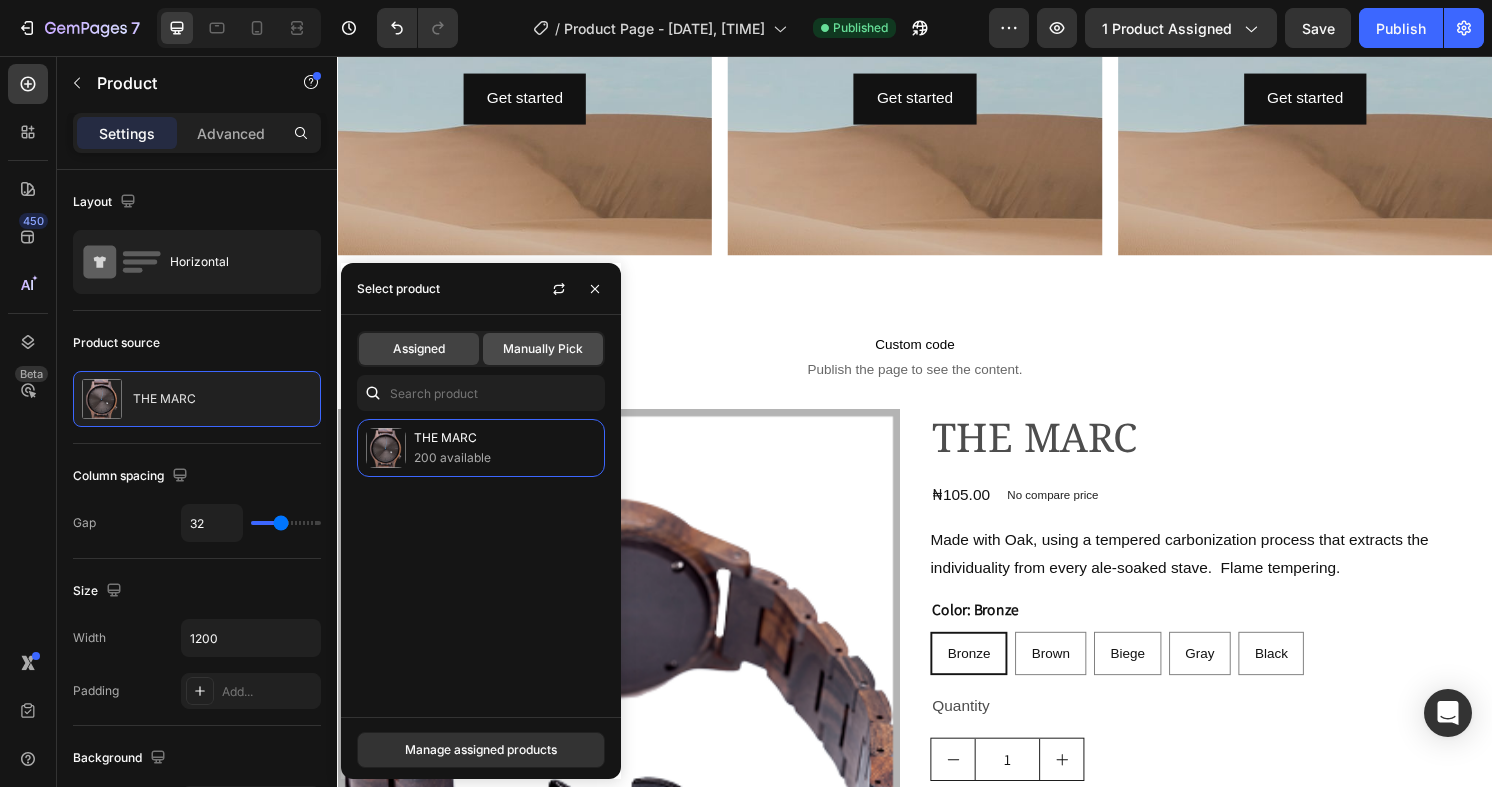 click on "Manually Pick" 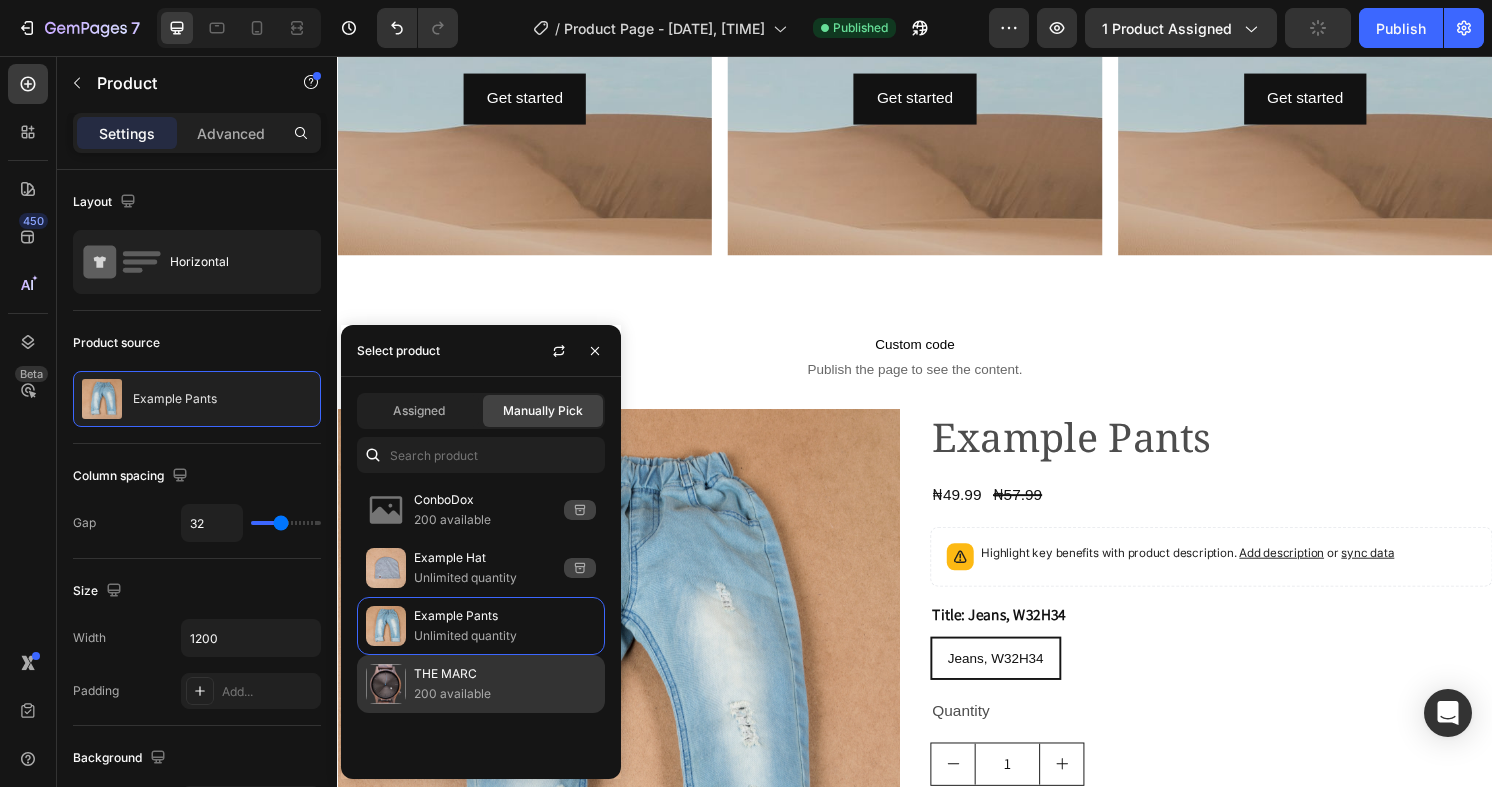 click on "200 available" at bounding box center (505, 694) 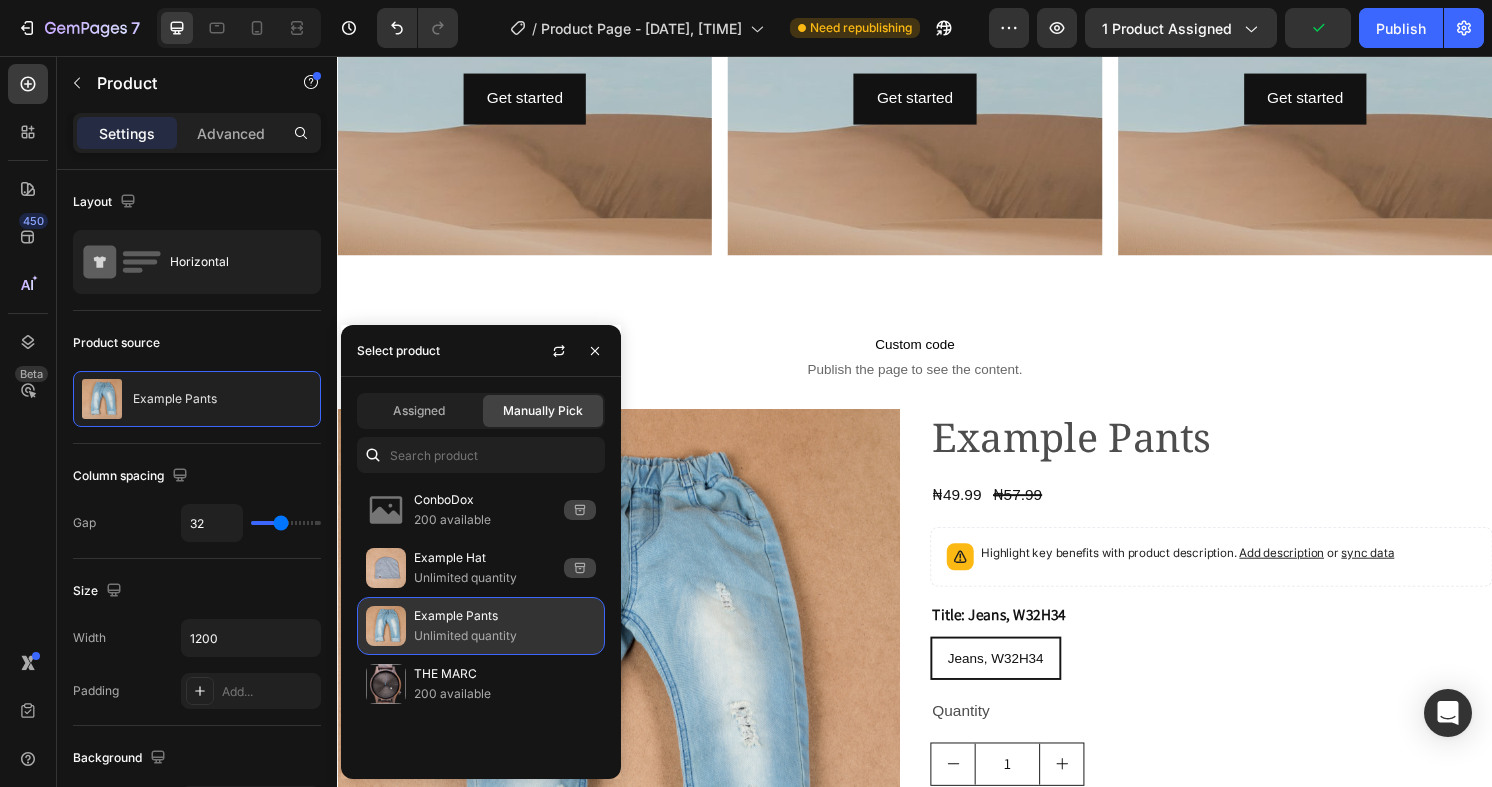 click on "Unlimited quantity" at bounding box center (505, 636) 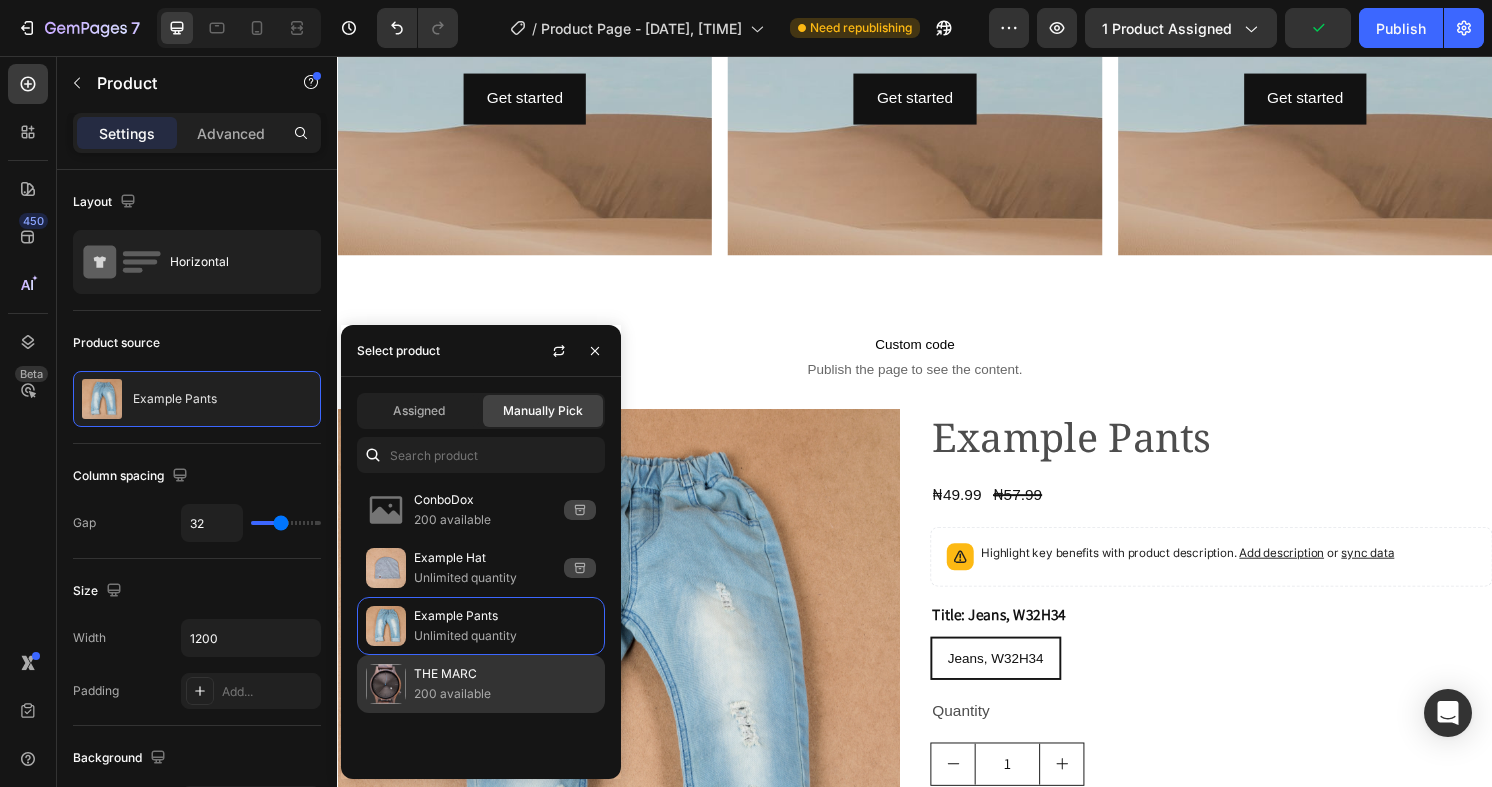 click on "THE MARC" at bounding box center (505, 674) 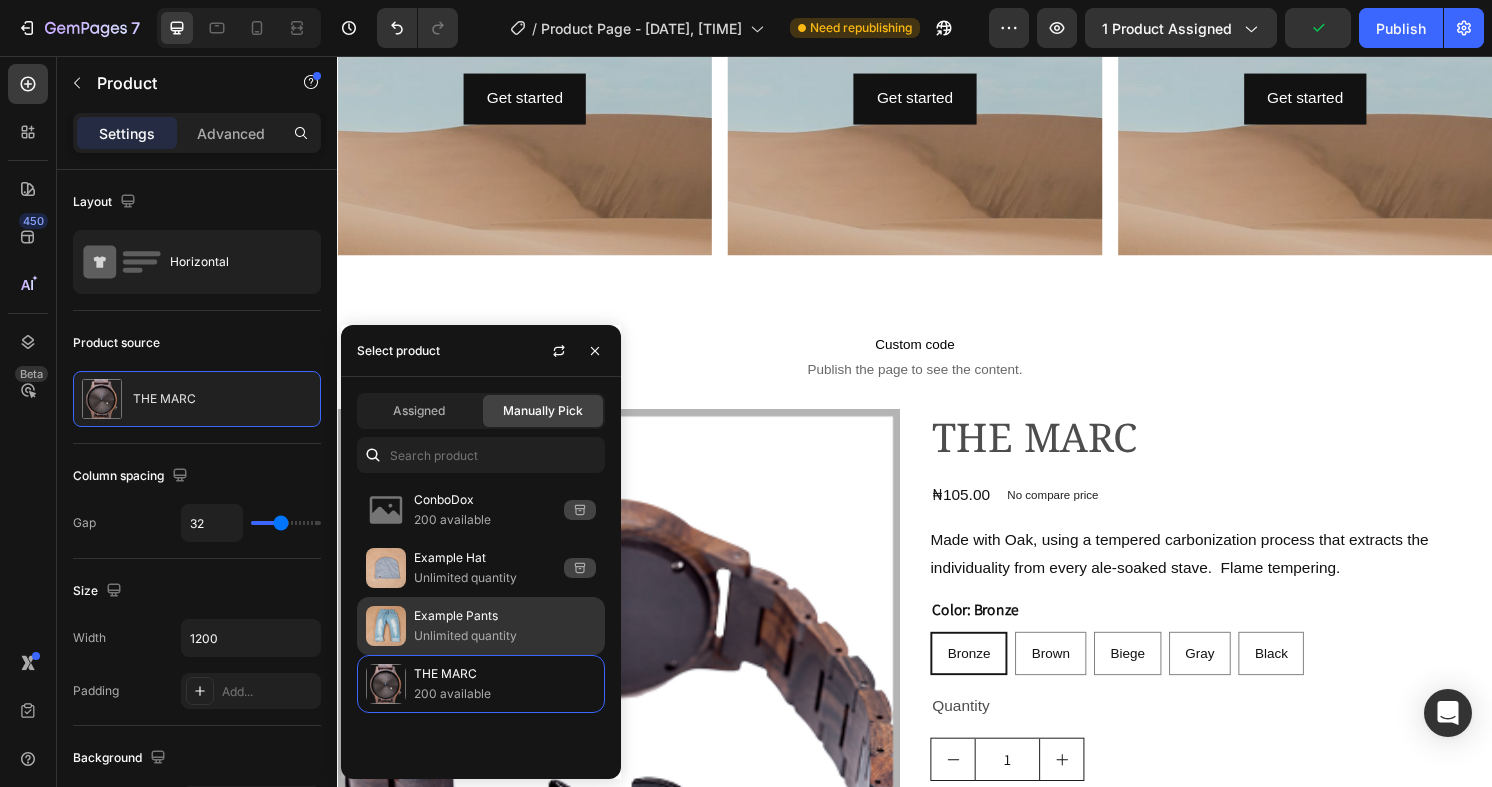 click on "Example Pants" at bounding box center (505, 616) 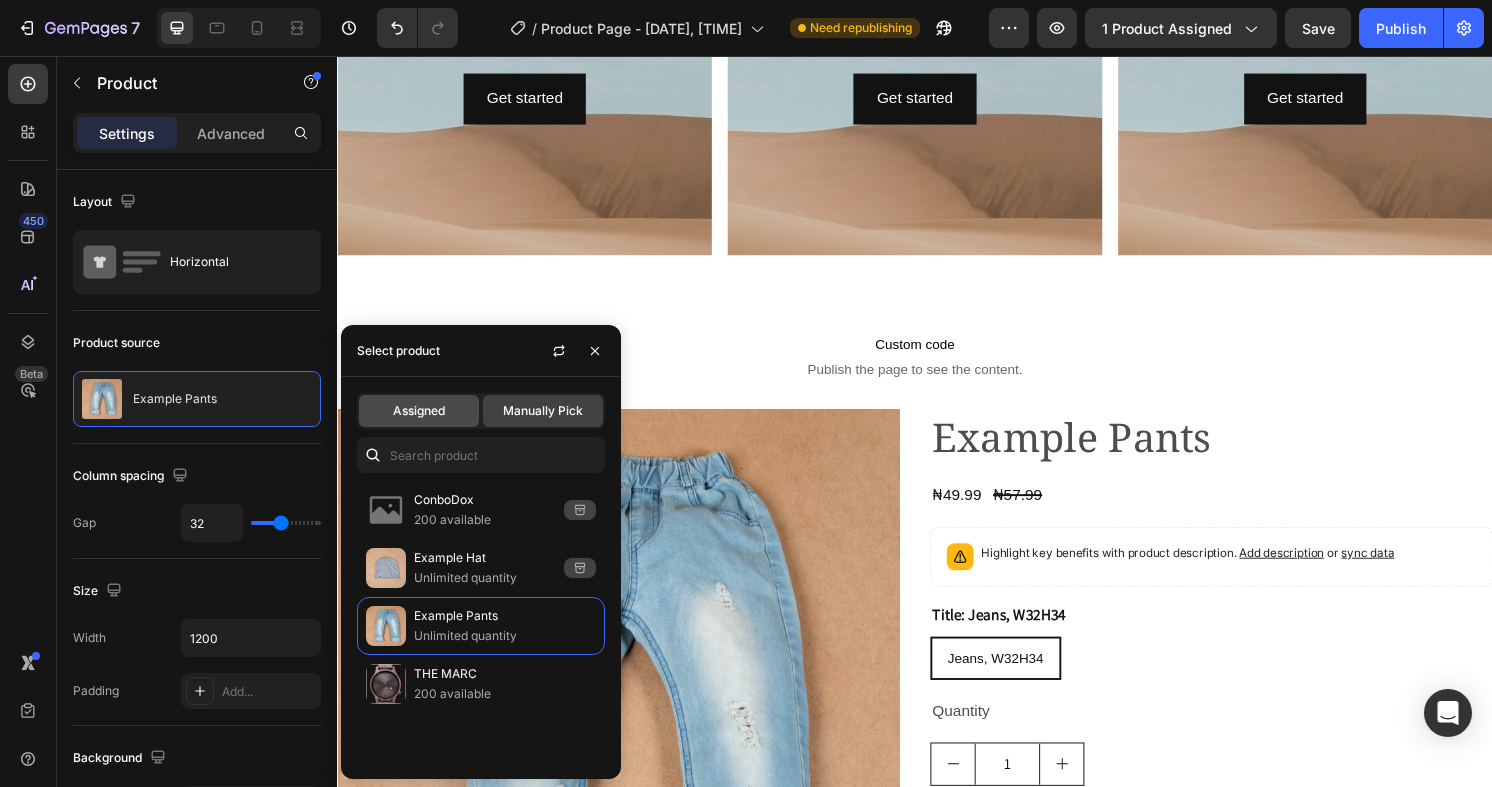 click on "Assigned" 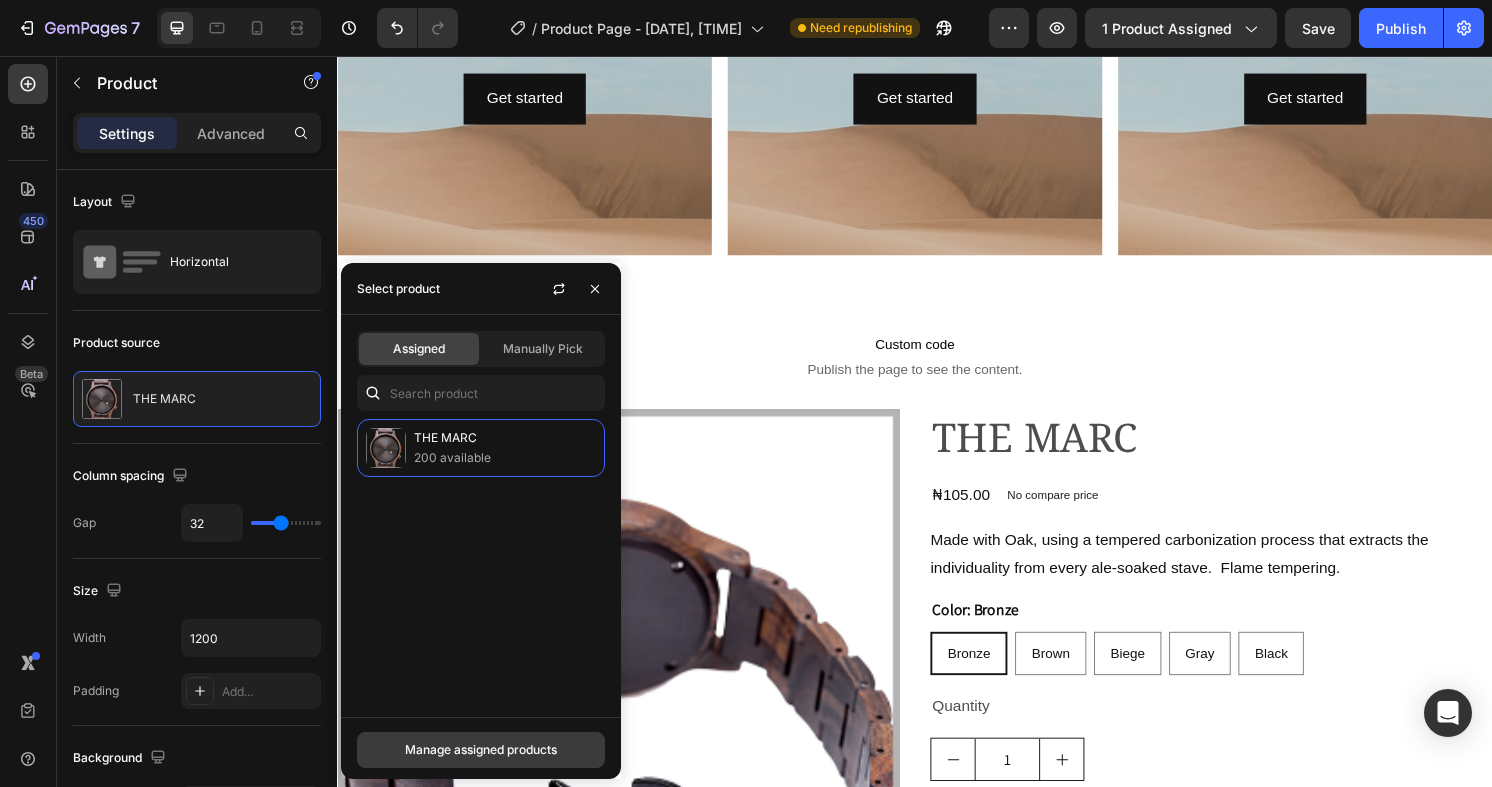 click on "Manage assigned products" at bounding box center [481, 750] 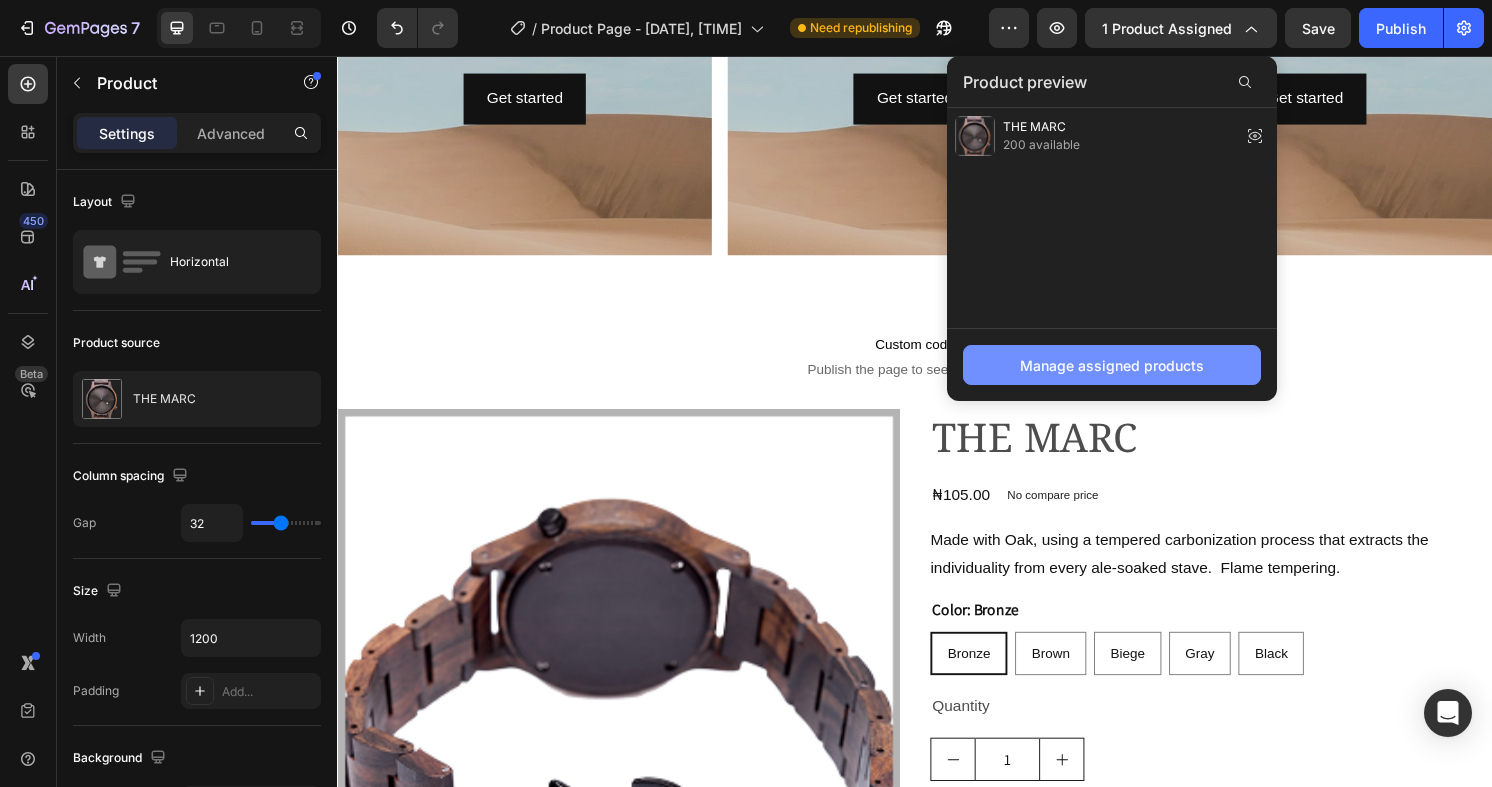 click on "Manage assigned products" at bounding box center (1112, 365) 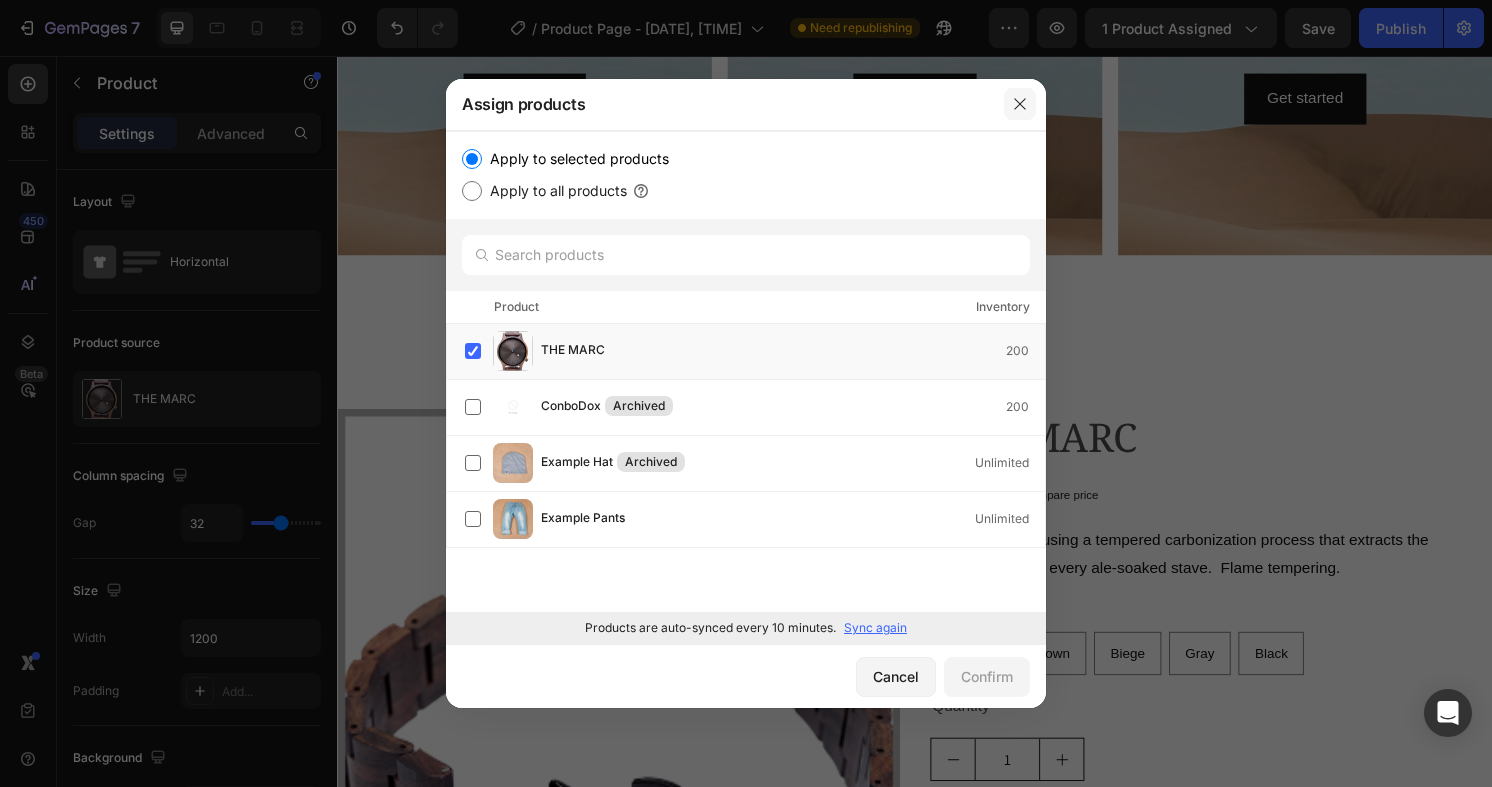 click 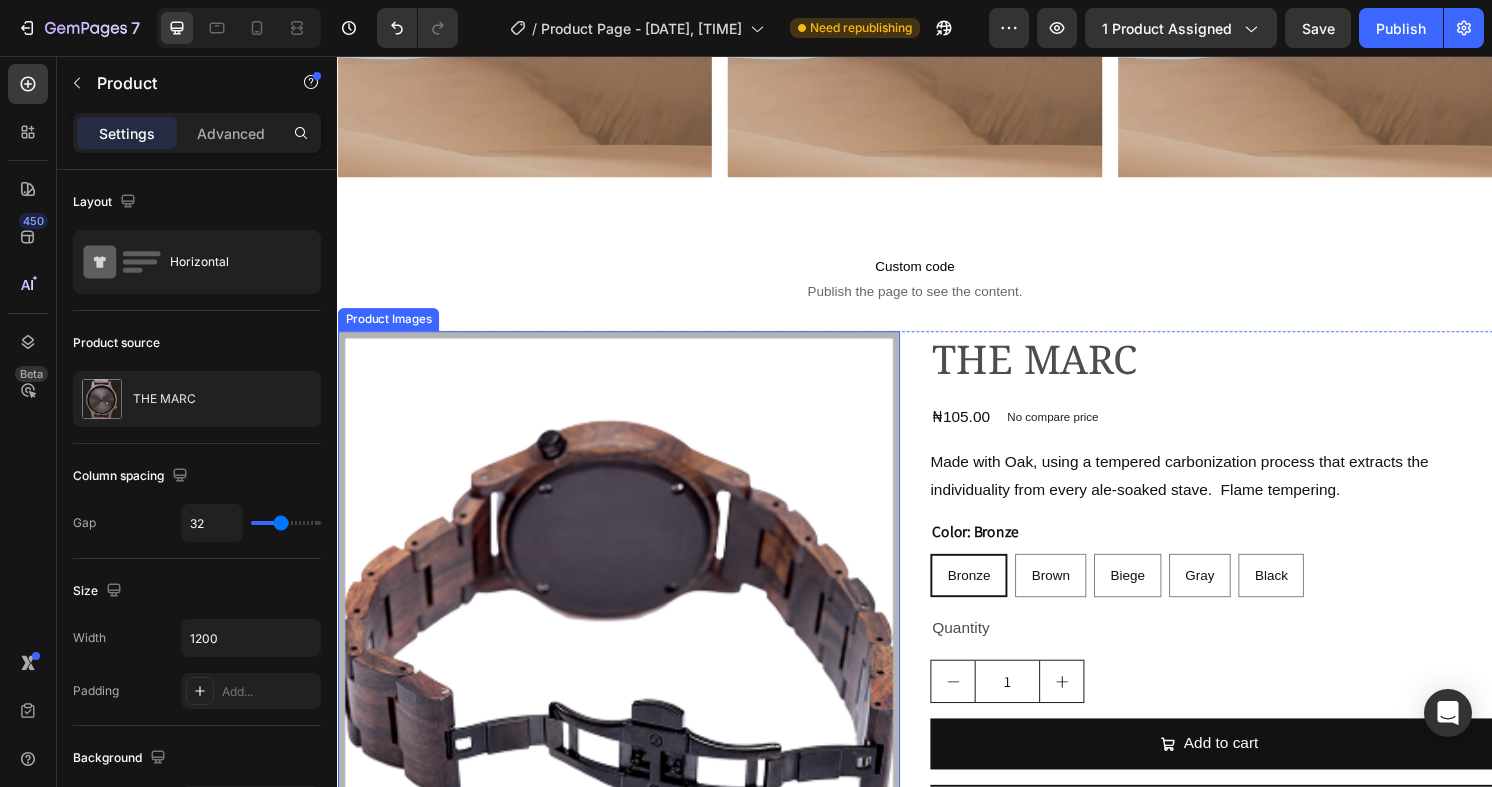 scroll, scrollTop: 2697, scrollLeft: 0, axis: vertical 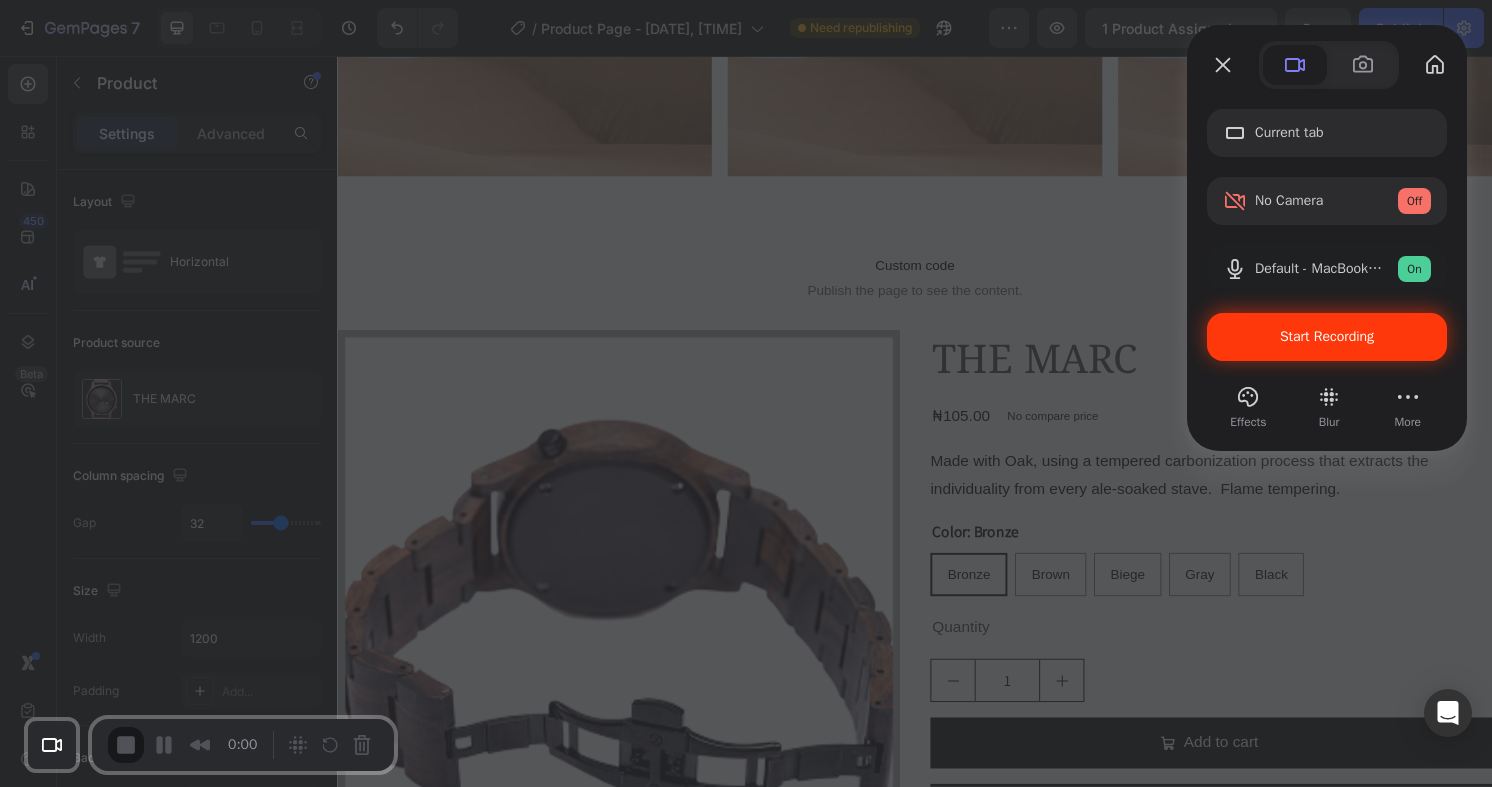 click on "Start Recording" at bounding box center [1327, 337] 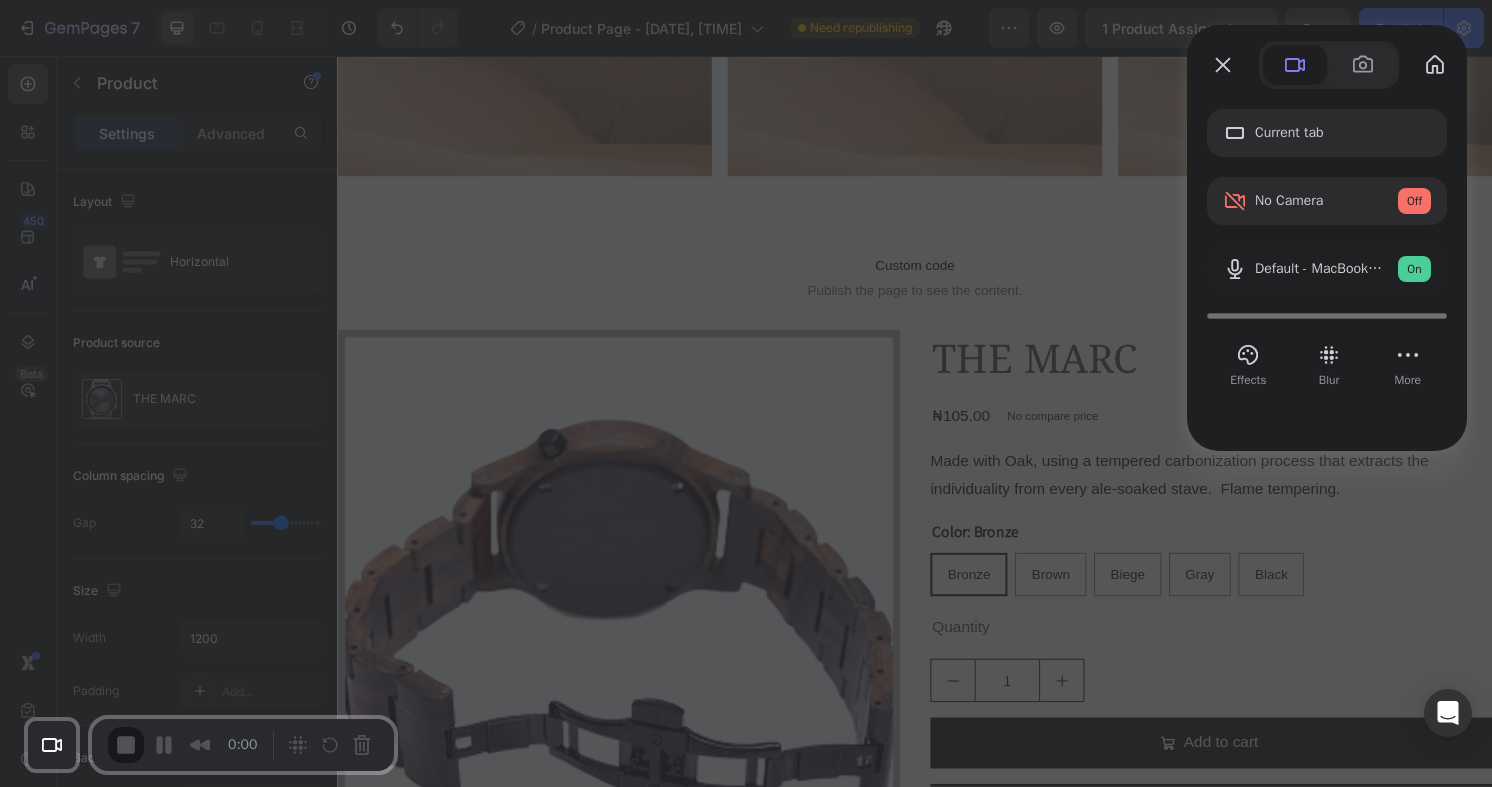 scroll, scrollTop: 2696, scrollLeft: 0, axis: vertical 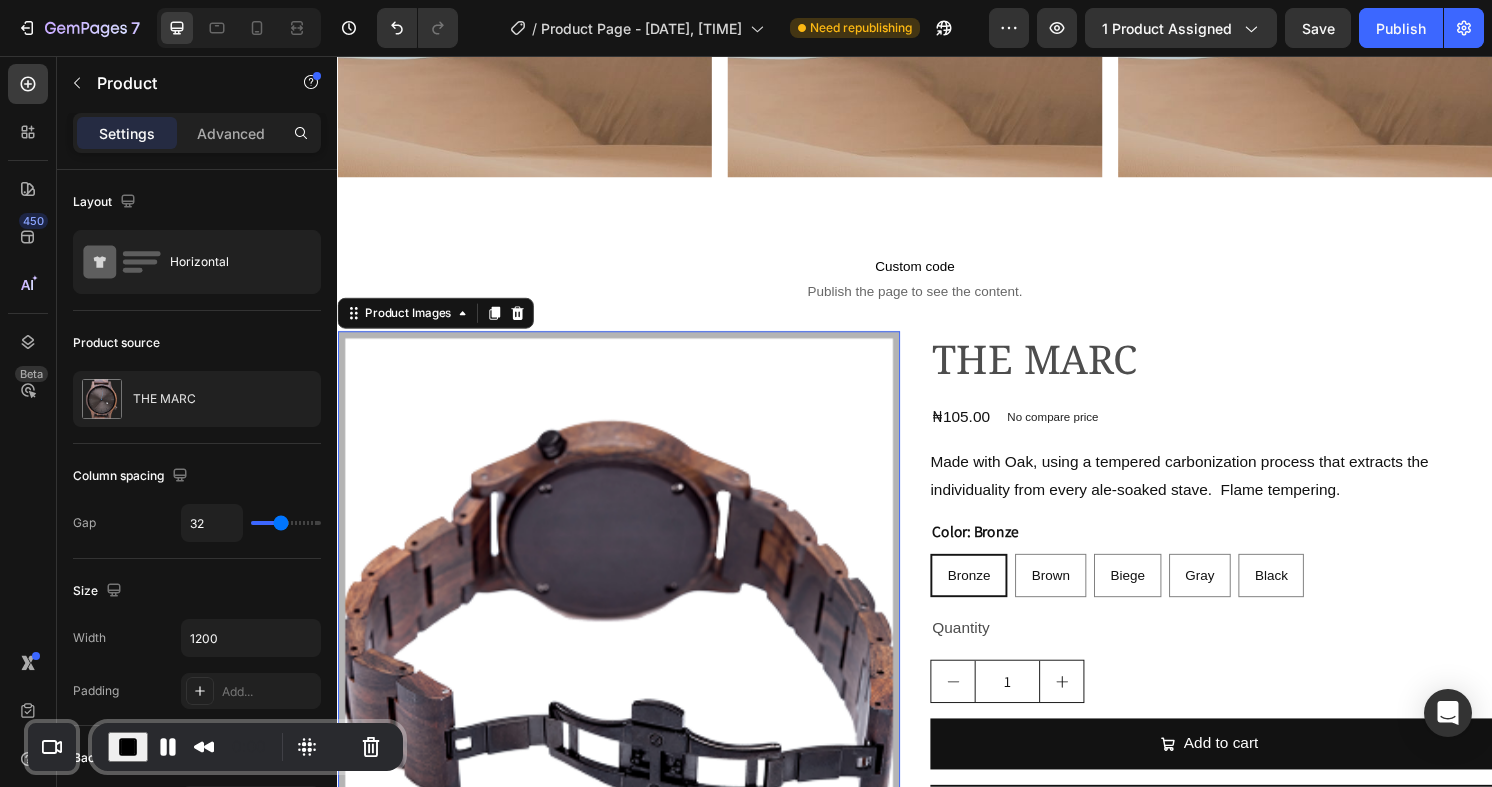 click at bounding box center [629, 634] 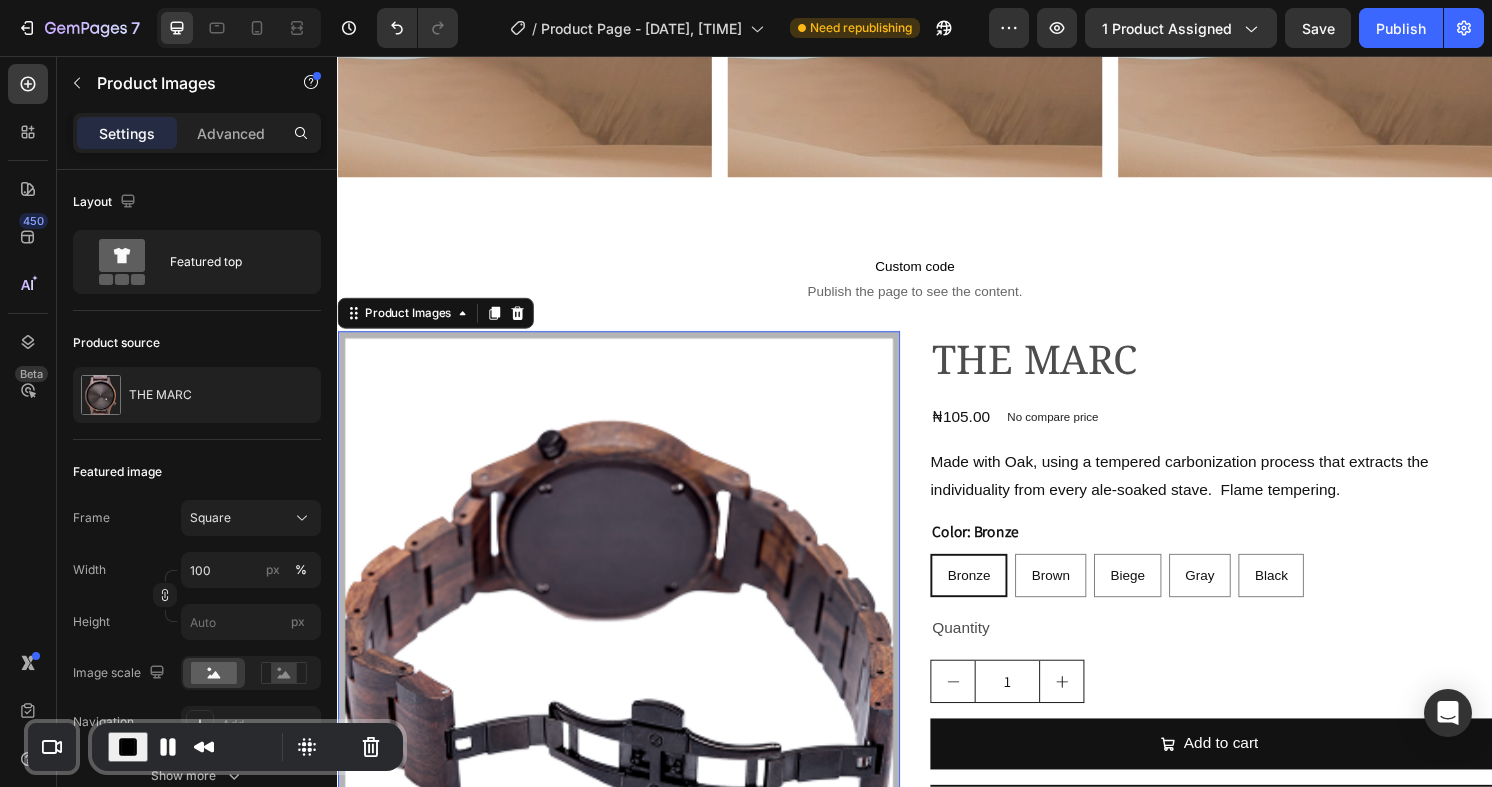 click on "Product Images" at bounding box center (439, 323) 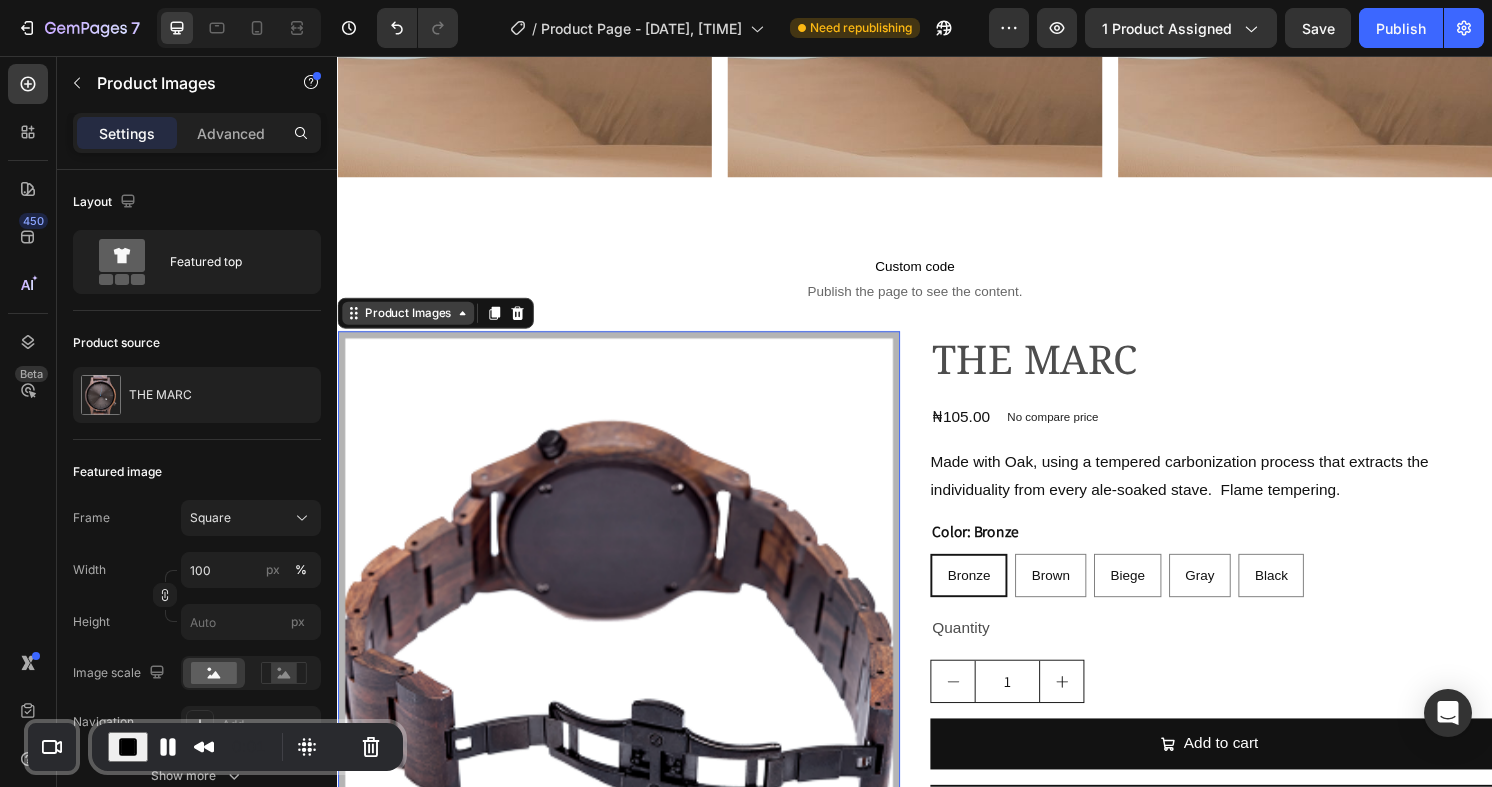 click on "Product Images" at bounding box center (410, 323) 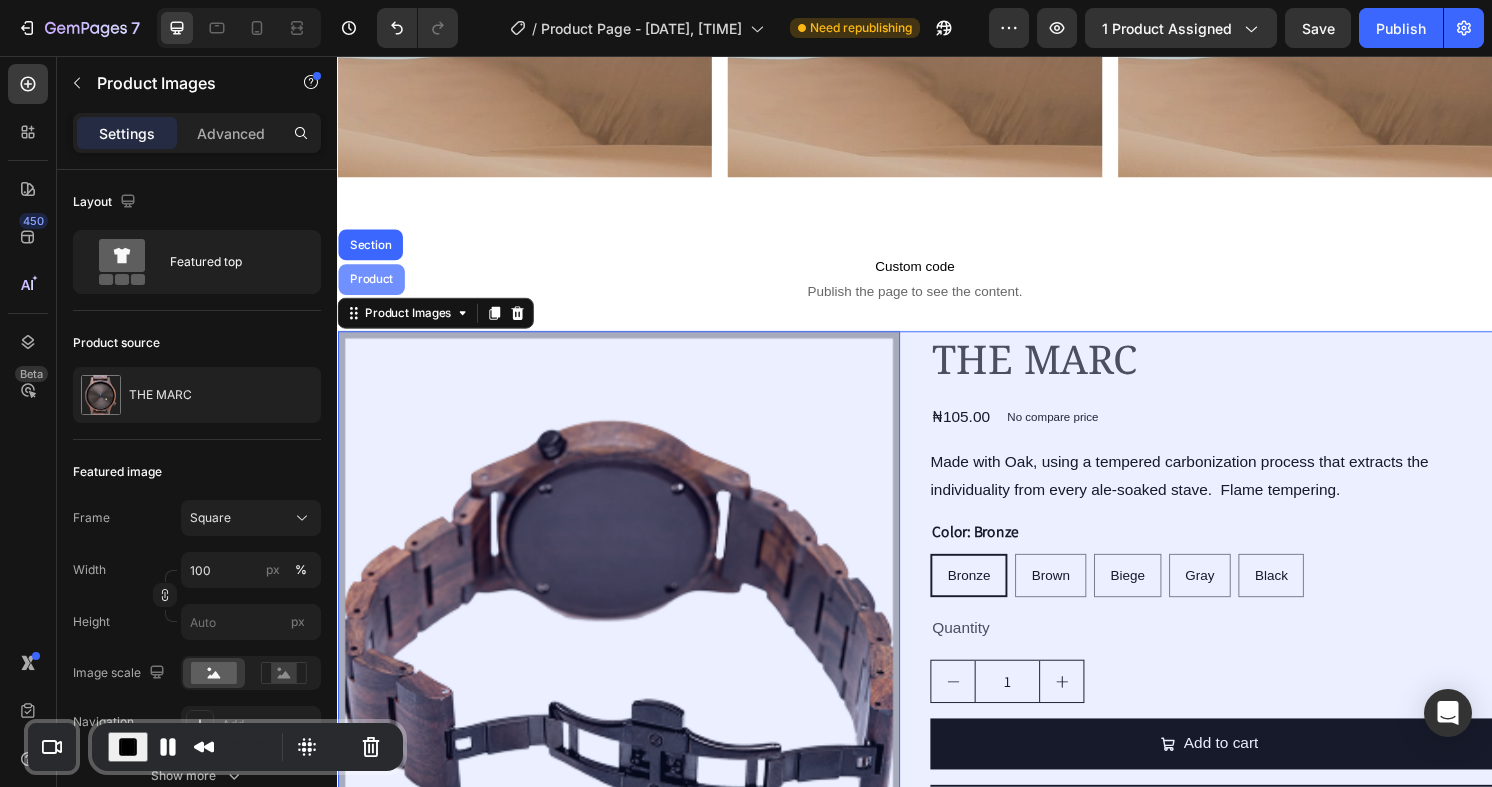 click on "Product" at bounding box center (372, 288) 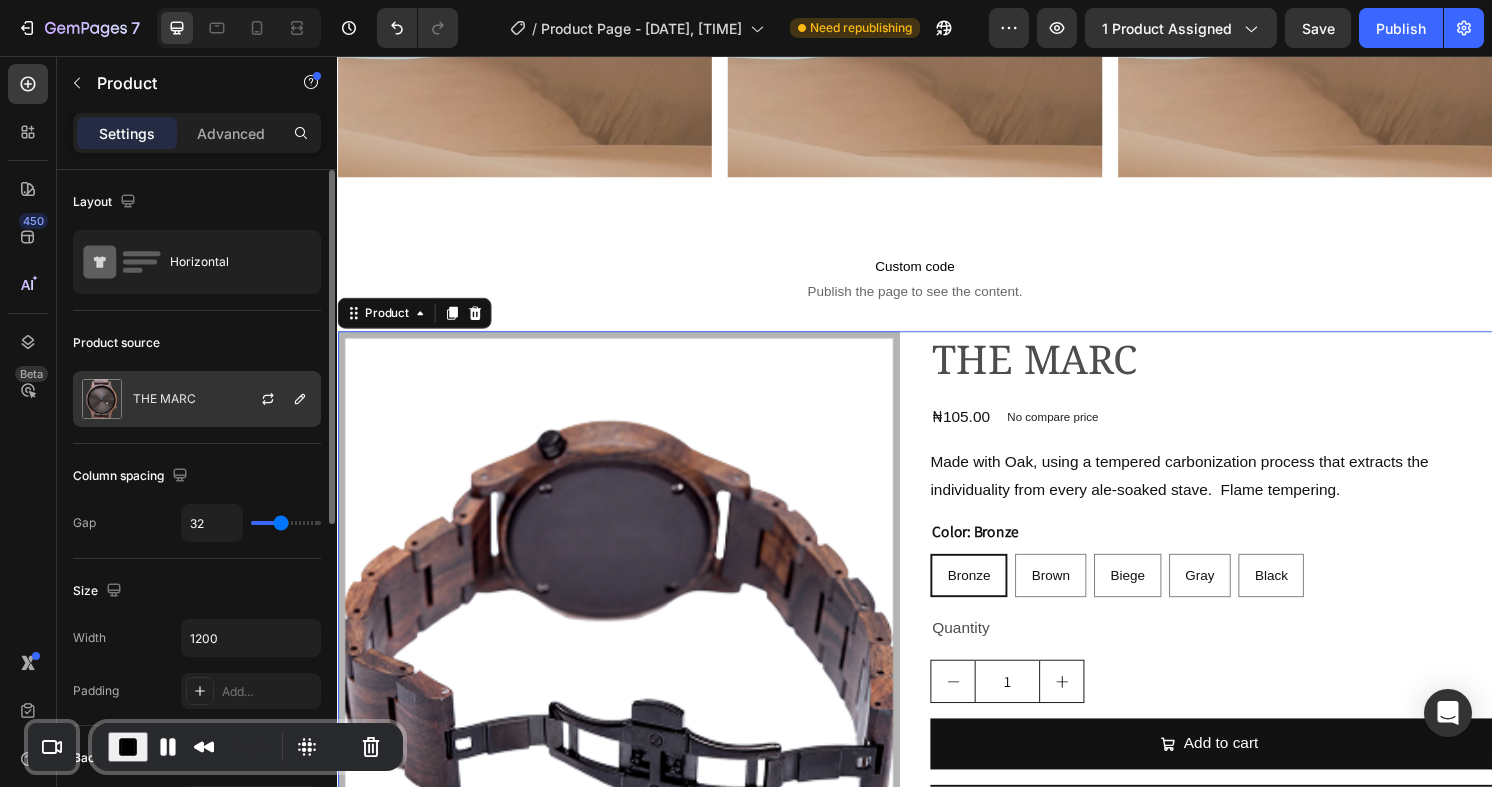 click on "THE MARC" 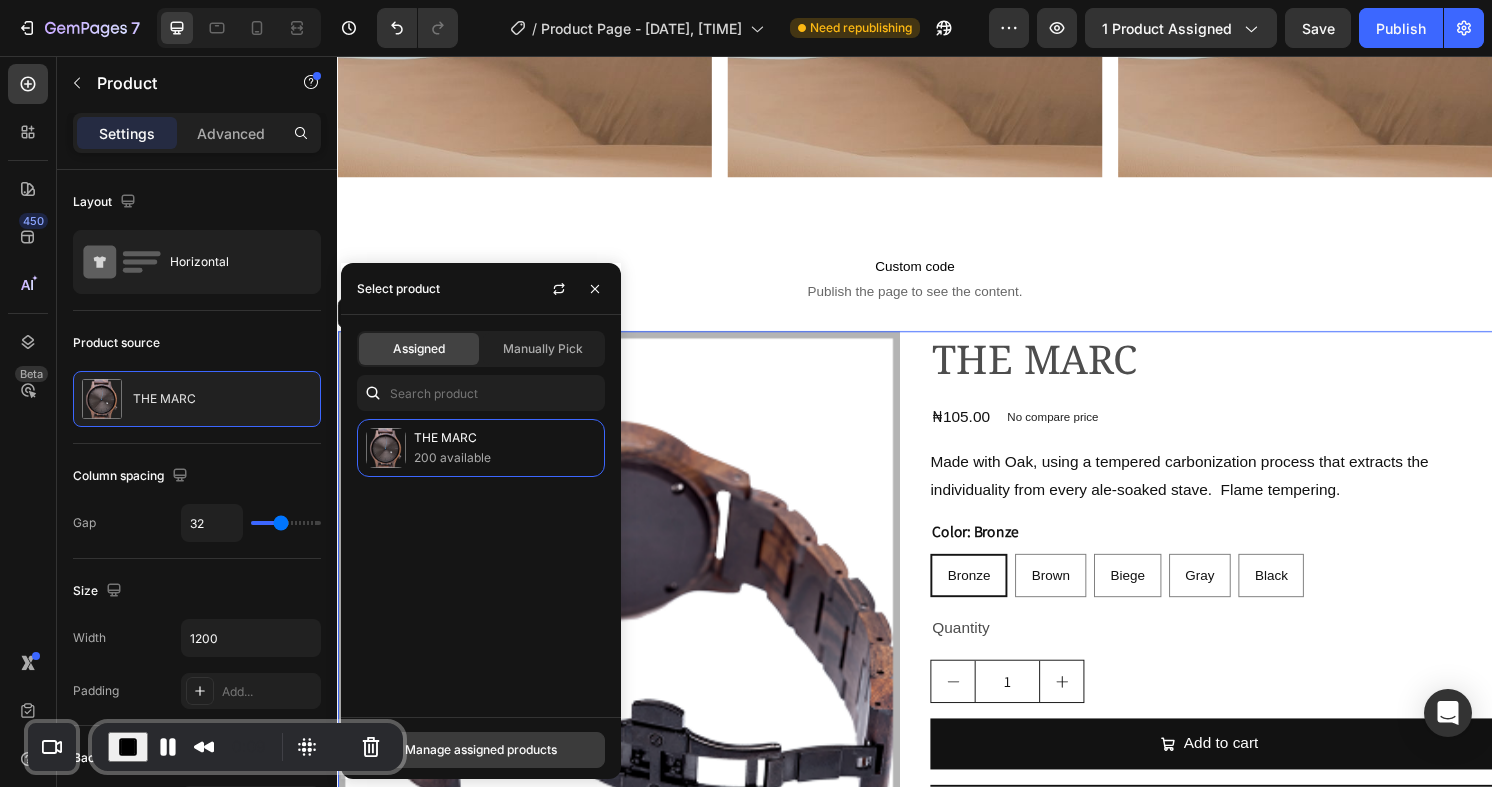 click on "Manage assigned products" at bounding box center [481, 750] 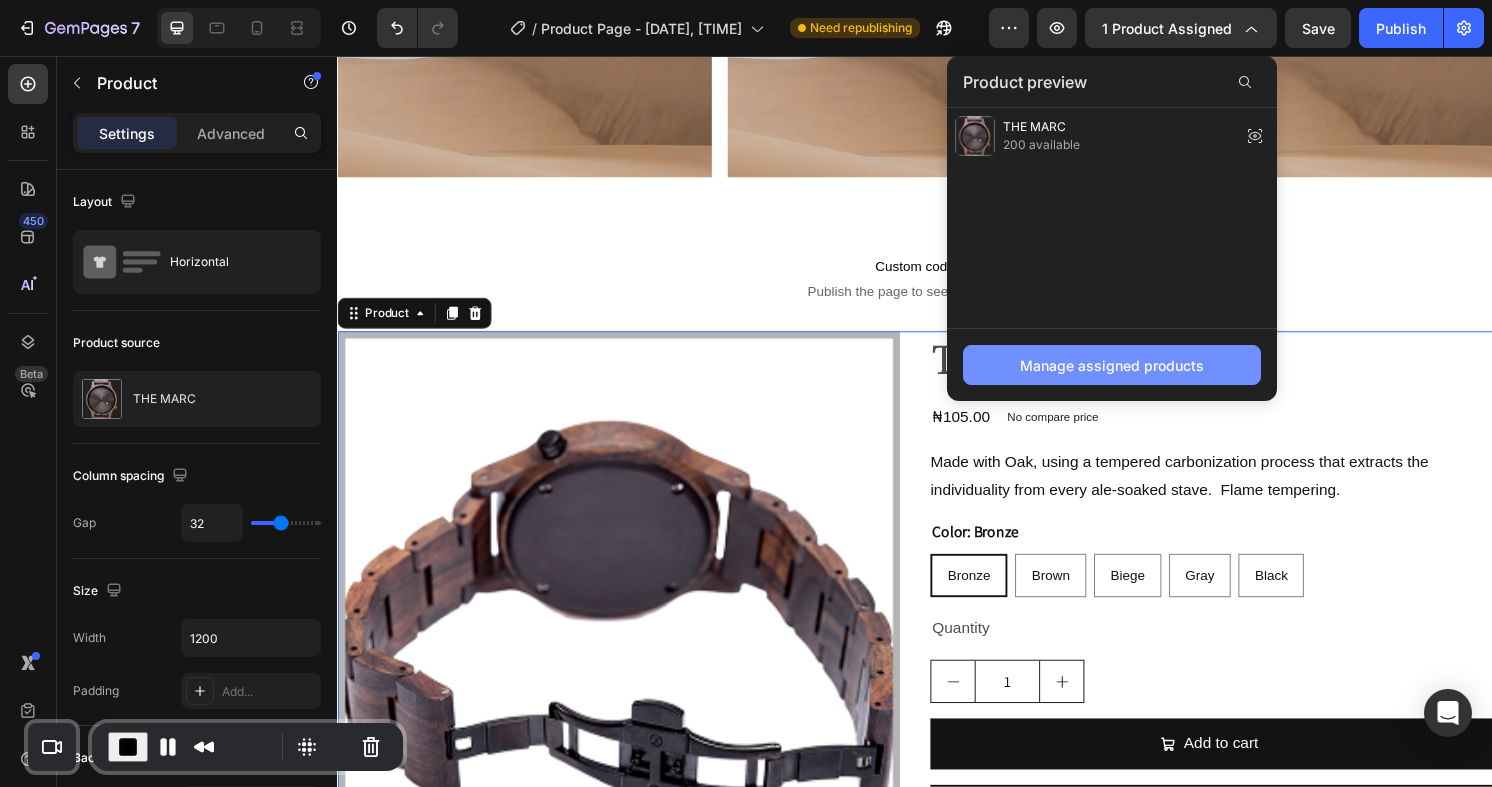 click on "Manage assigned products" at bounding box center [1112, 365] 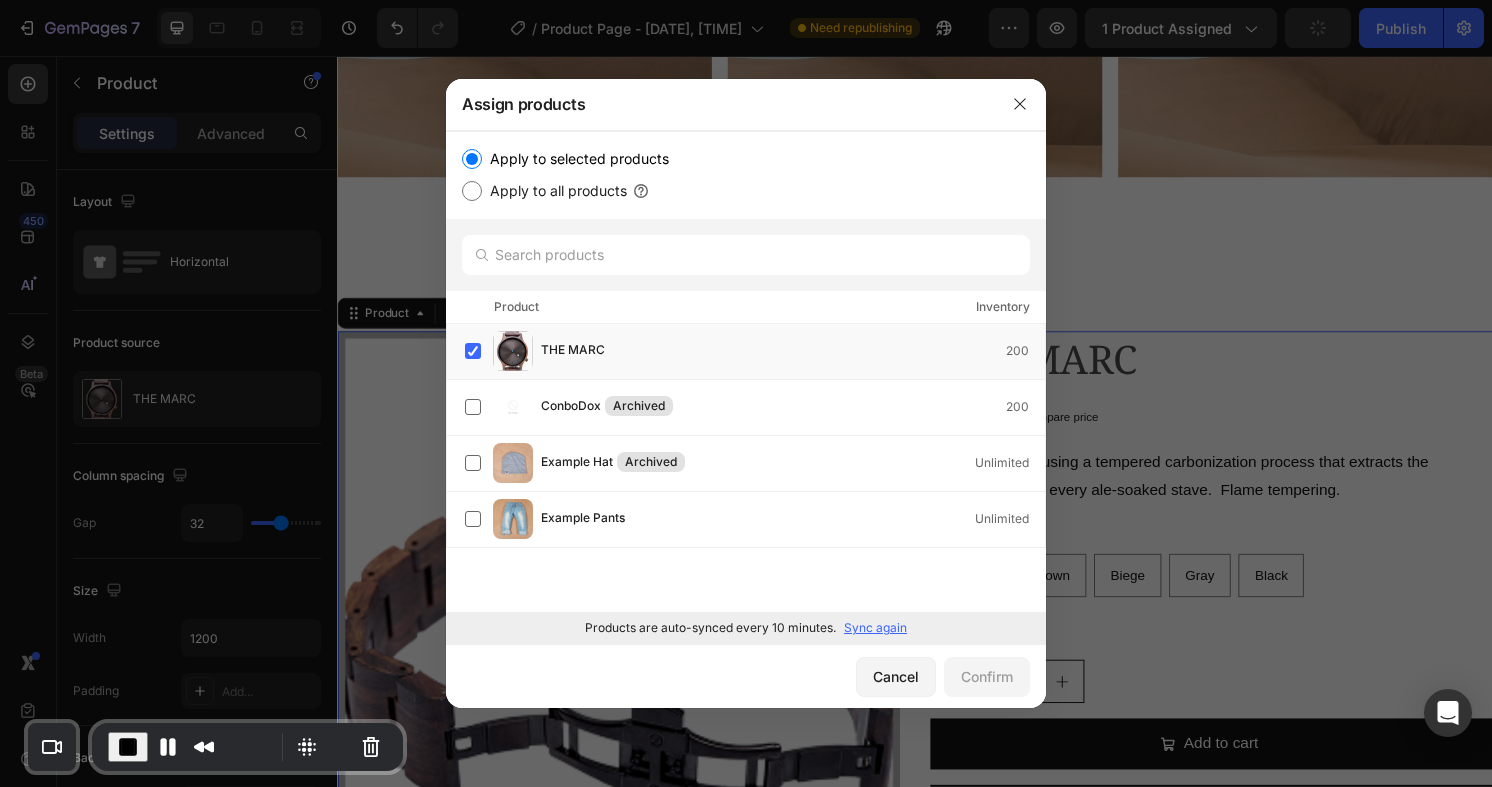 click on "Apply to all products" at bounding box center (472, 191) 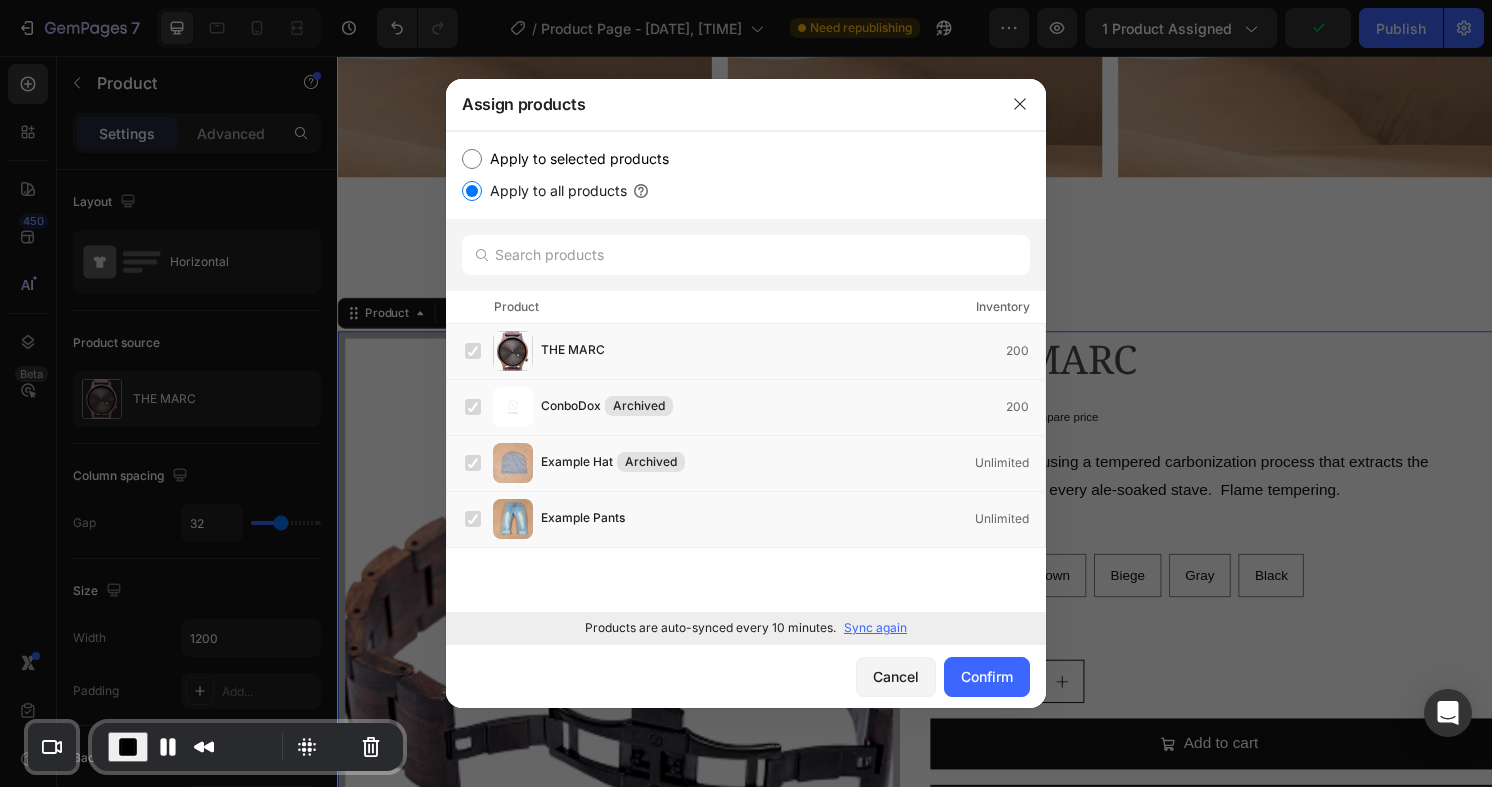 click on "Apply to selected products" at bounding box center [746, 159] 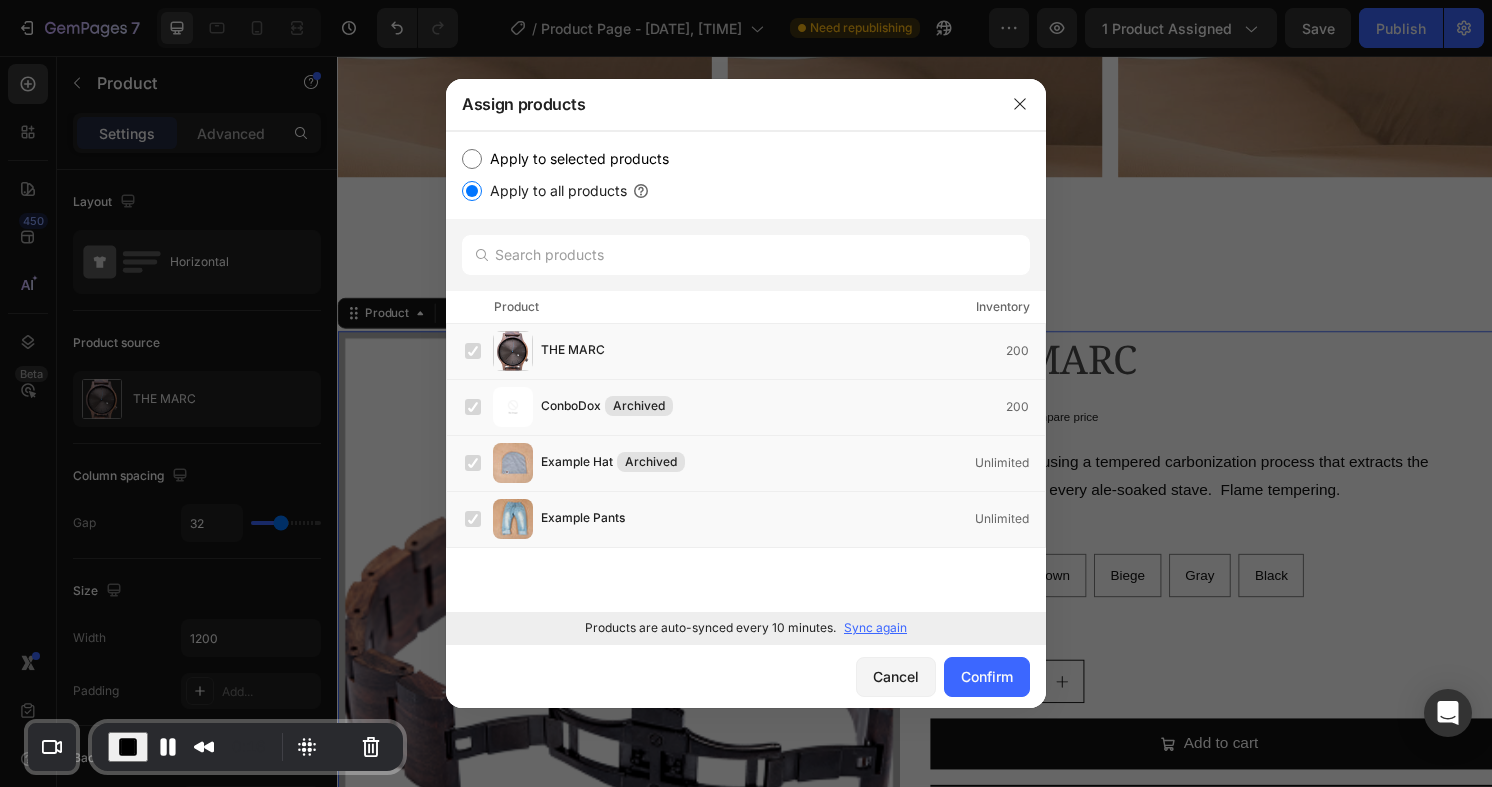 click on "Apply to selected products" at bounding box center (472, 159) 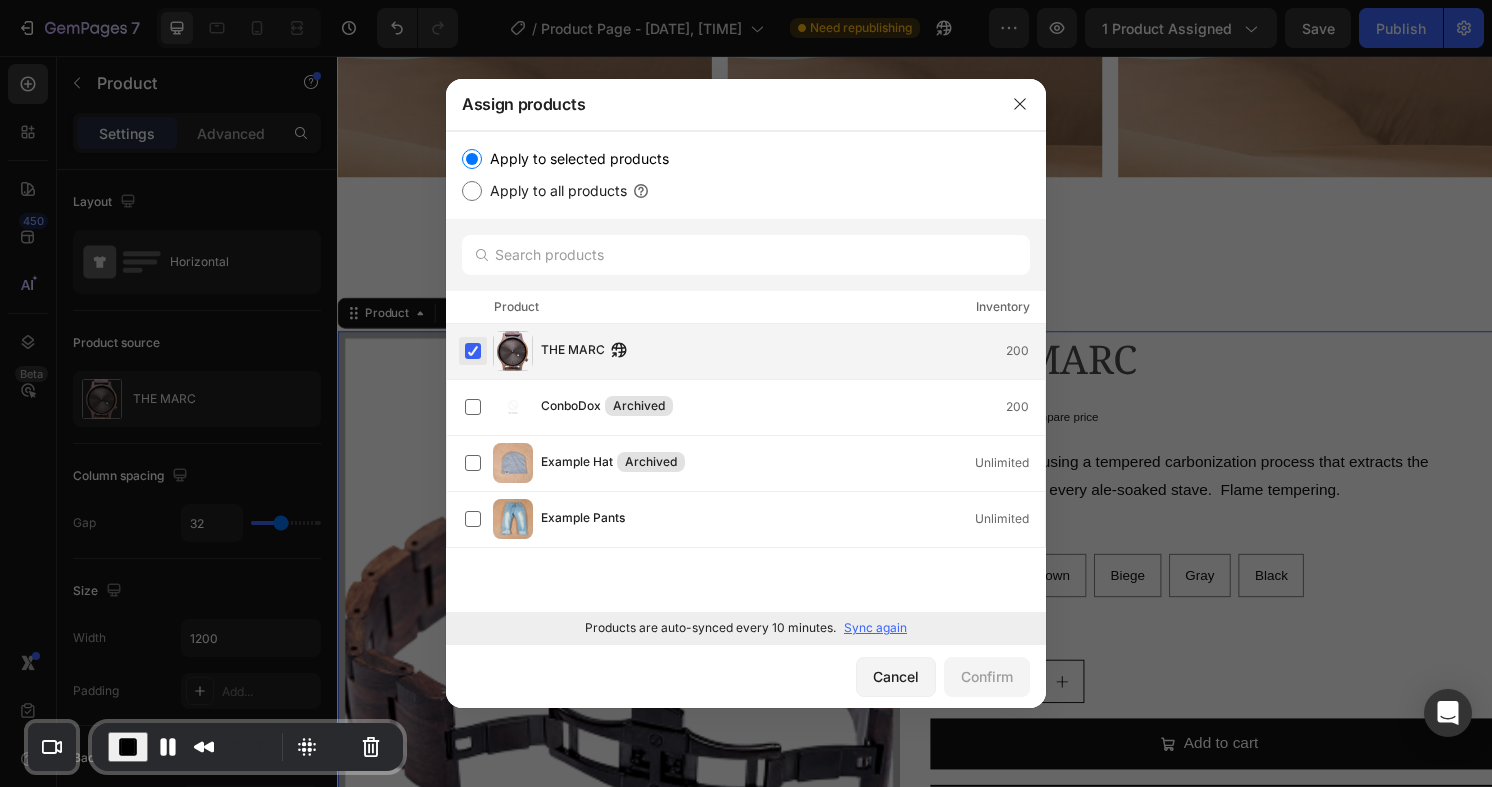 click at bounding box center (473, 351) 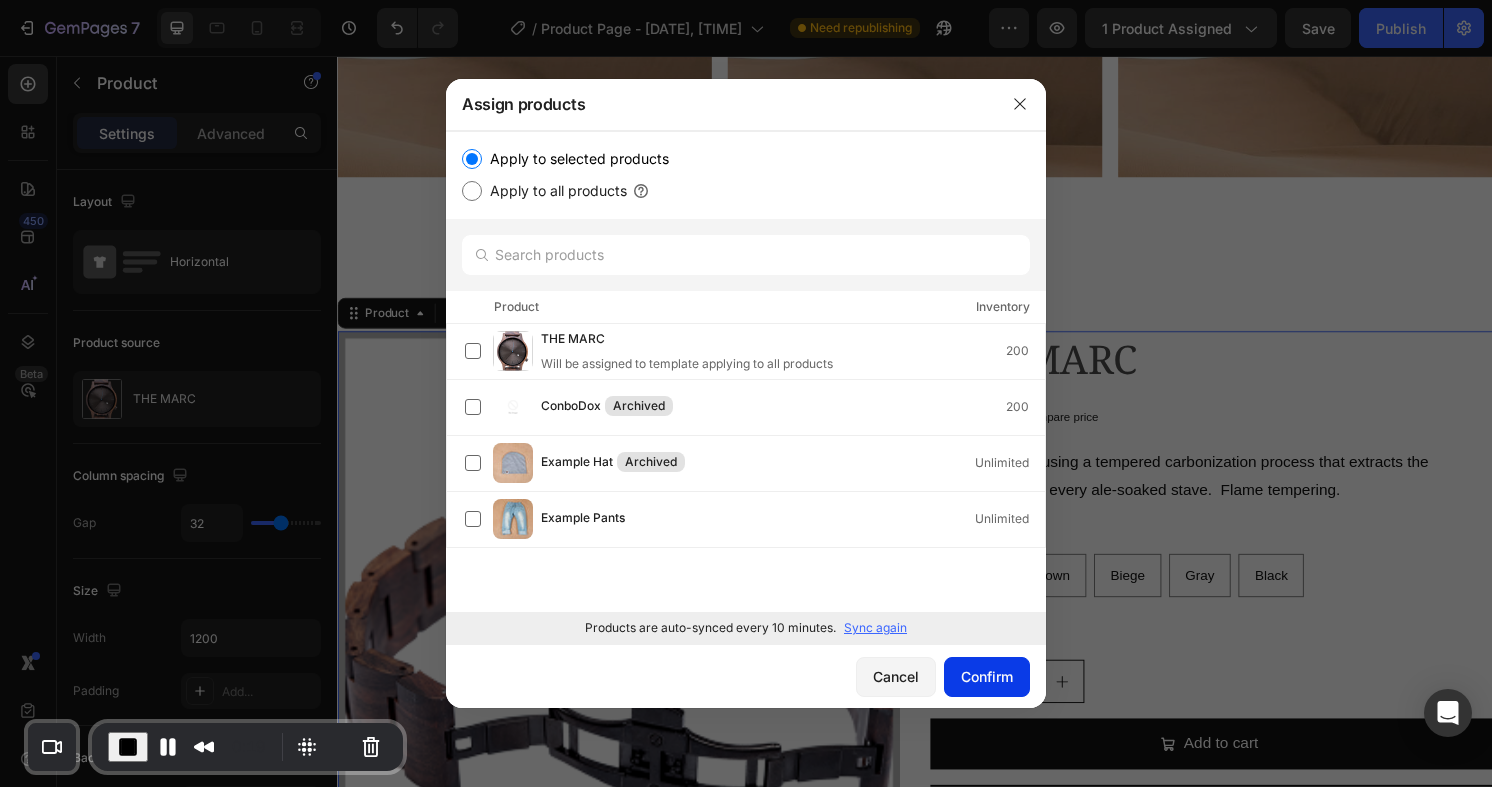 click on "Confirm" at bounding box center (987, 676) 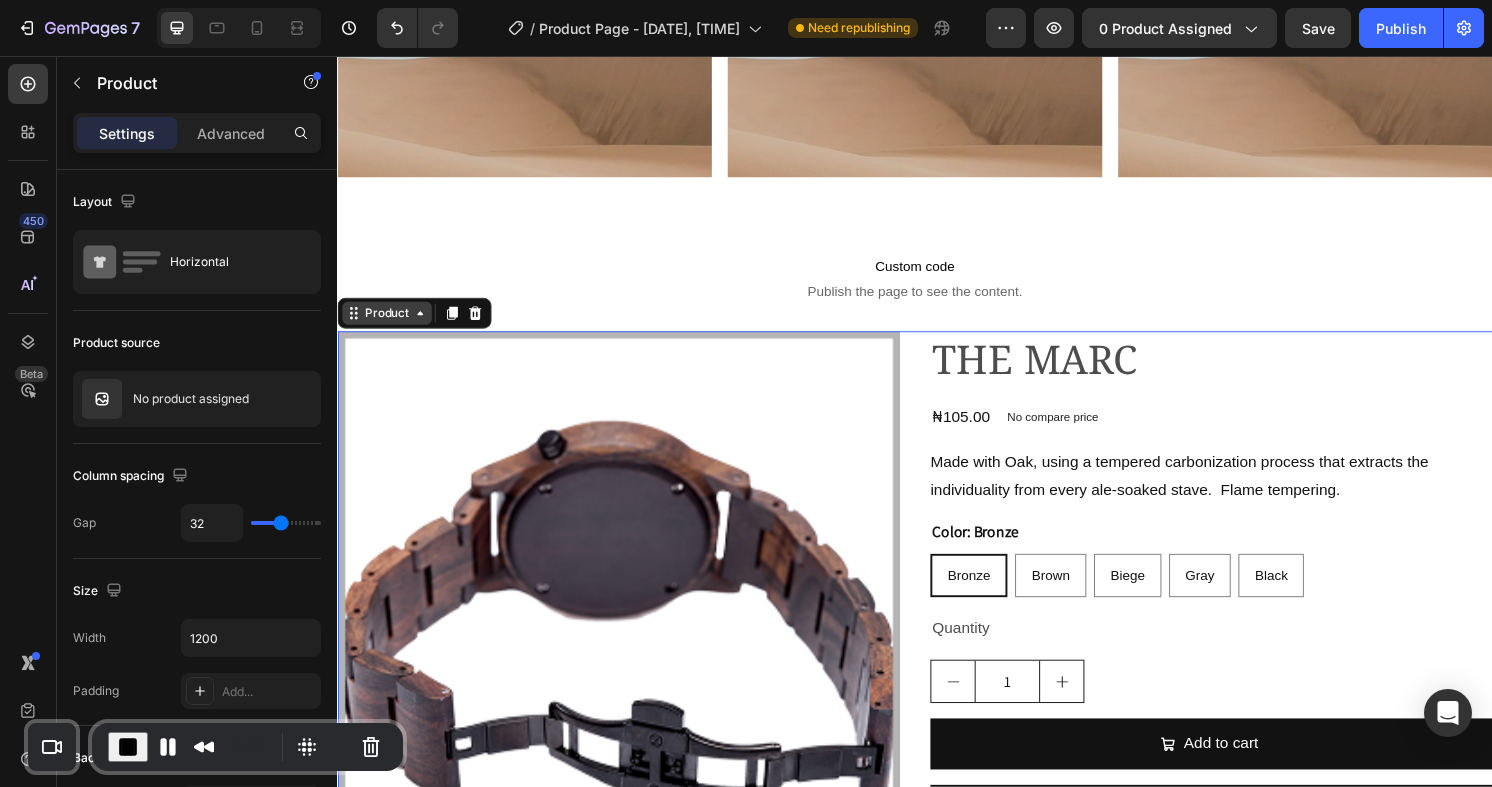 click on "Product" at bounding box center [388, 323] 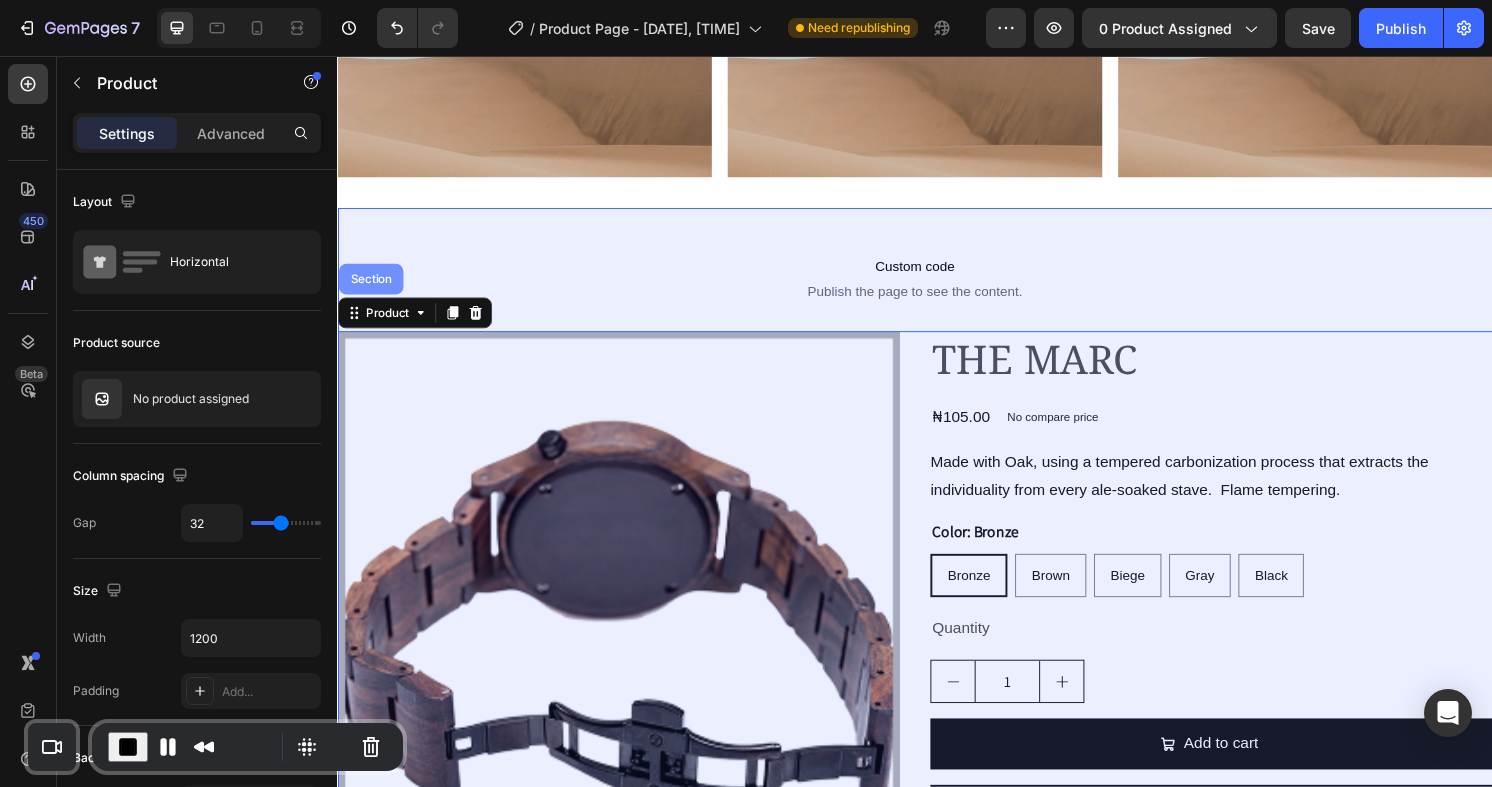 click on "Section" at bounding box center [371, 288] 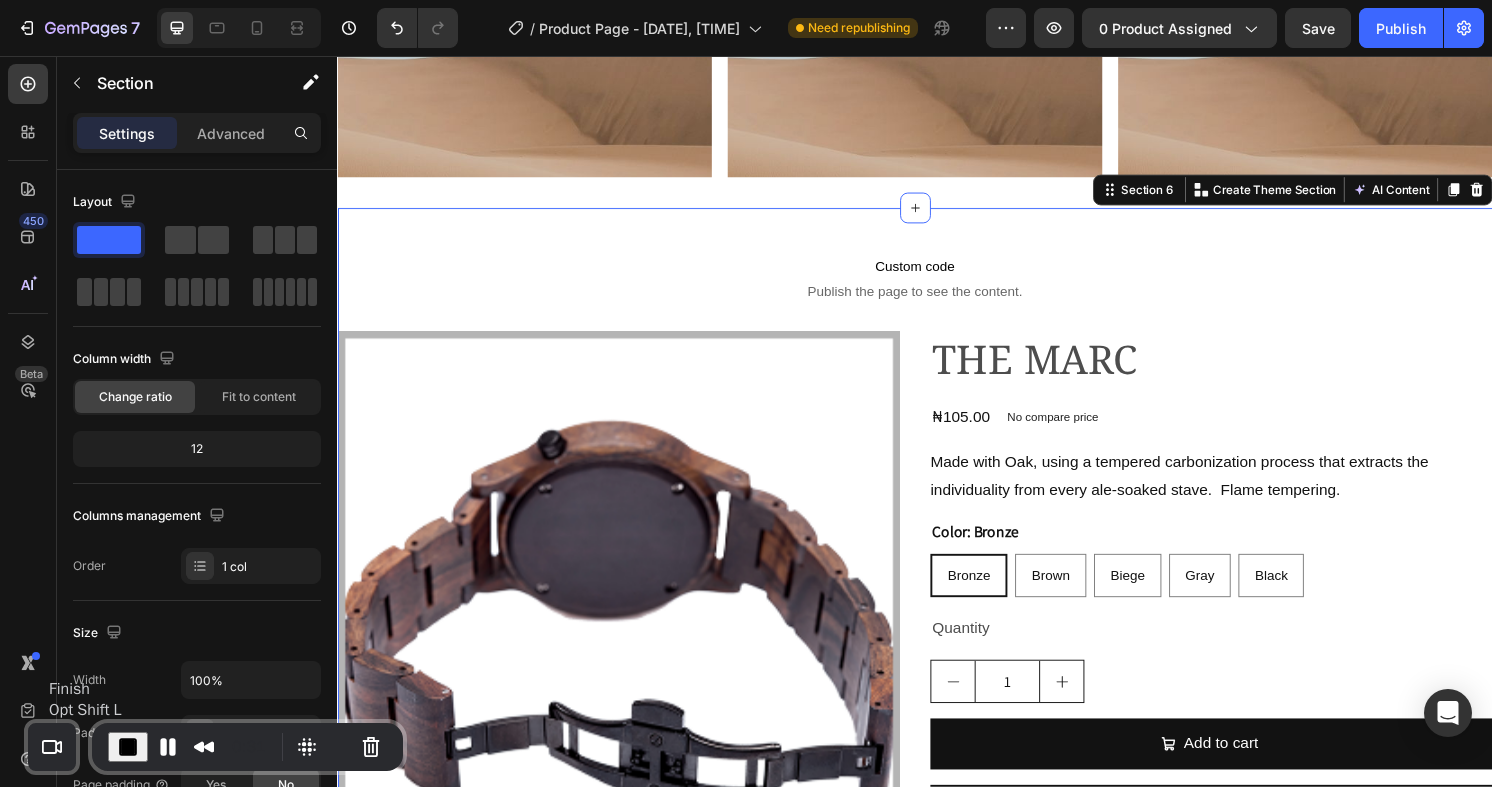 click at bounding box center (128, 747) 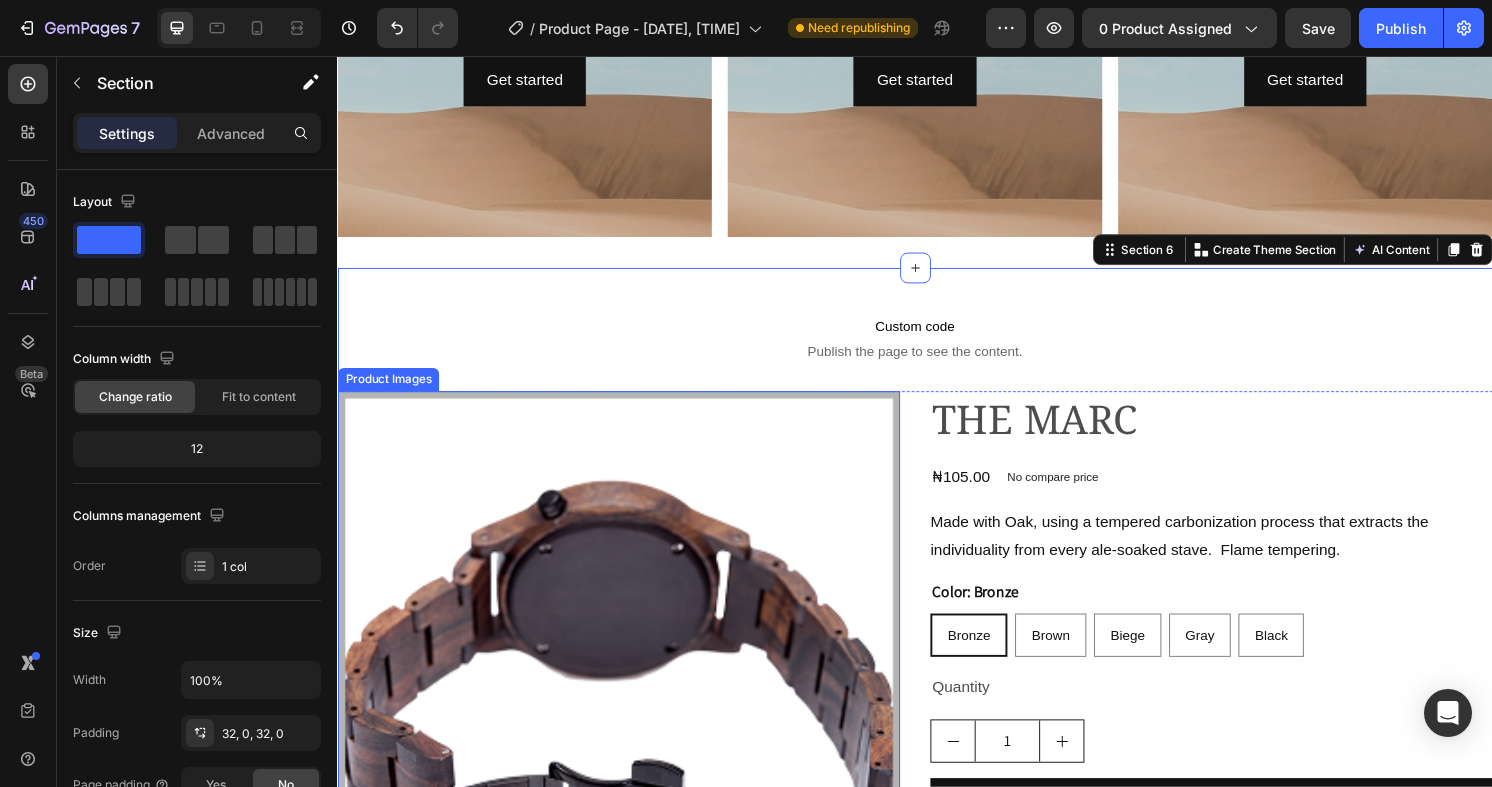scroll, scrollTop: 2637, scrollLeft: 0, axis: vertical 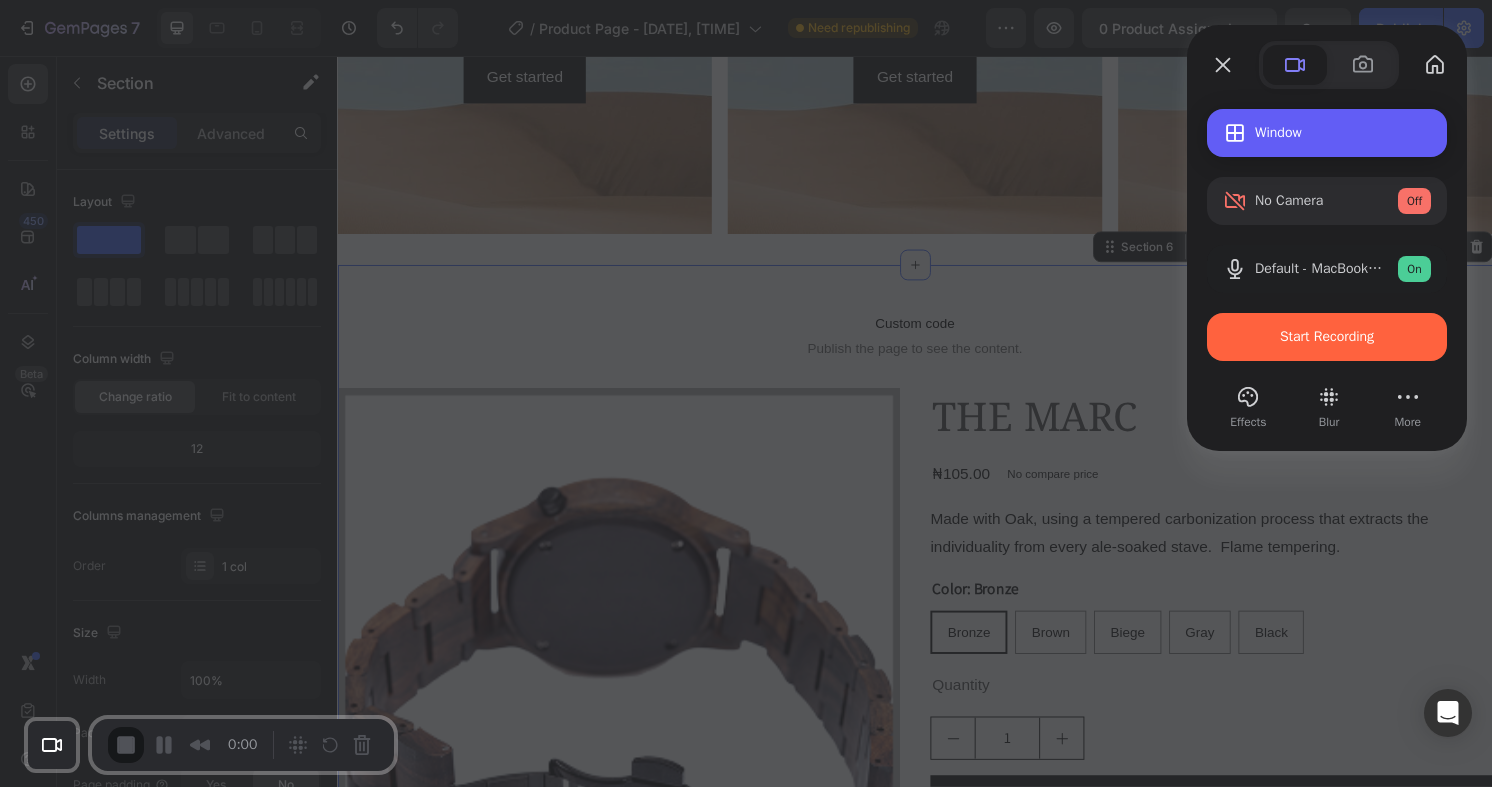 click on "Window" at bounding box center (1343, 133) 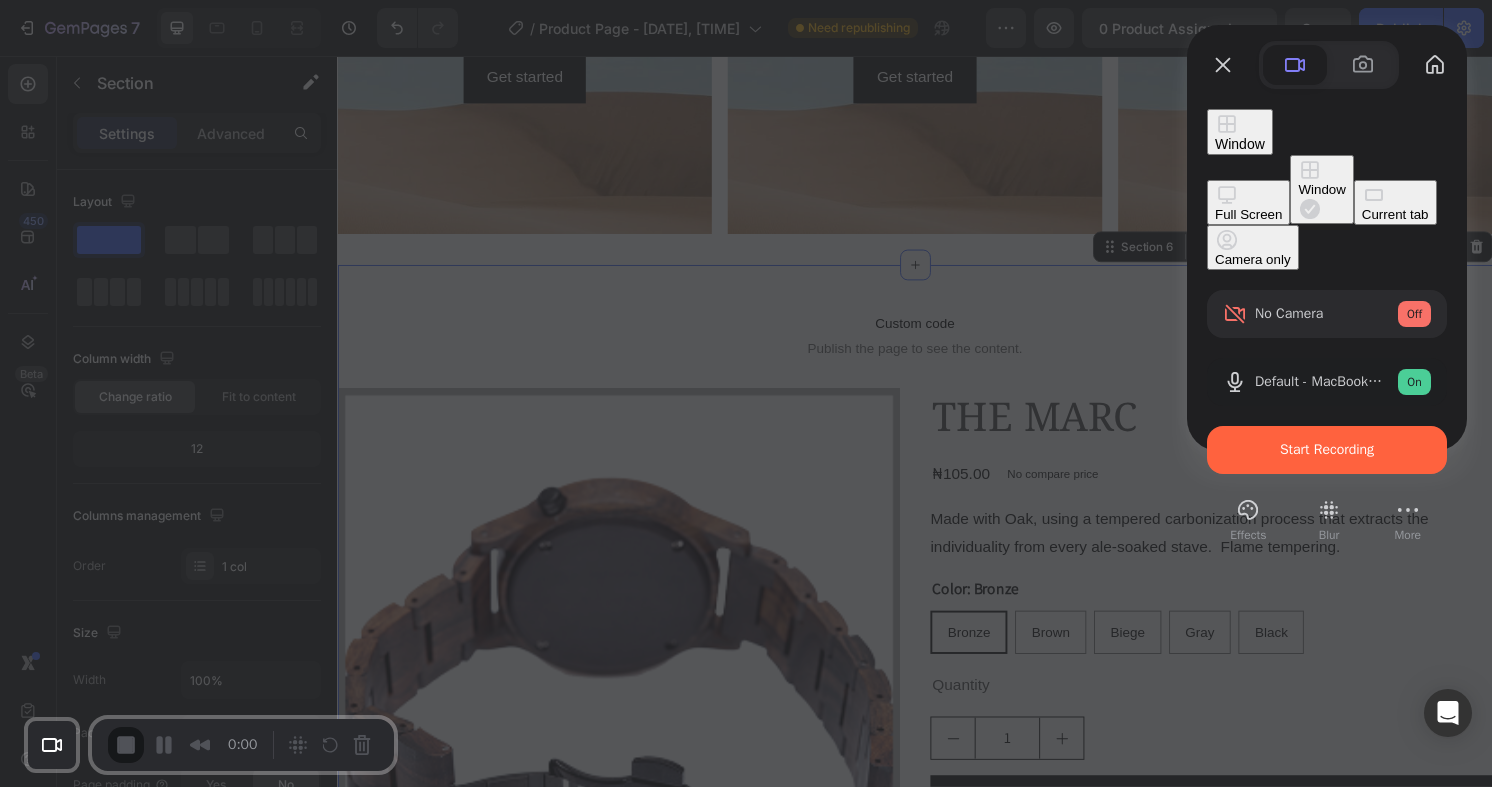 click on "Current tab" at bounding box center (1395, 214) 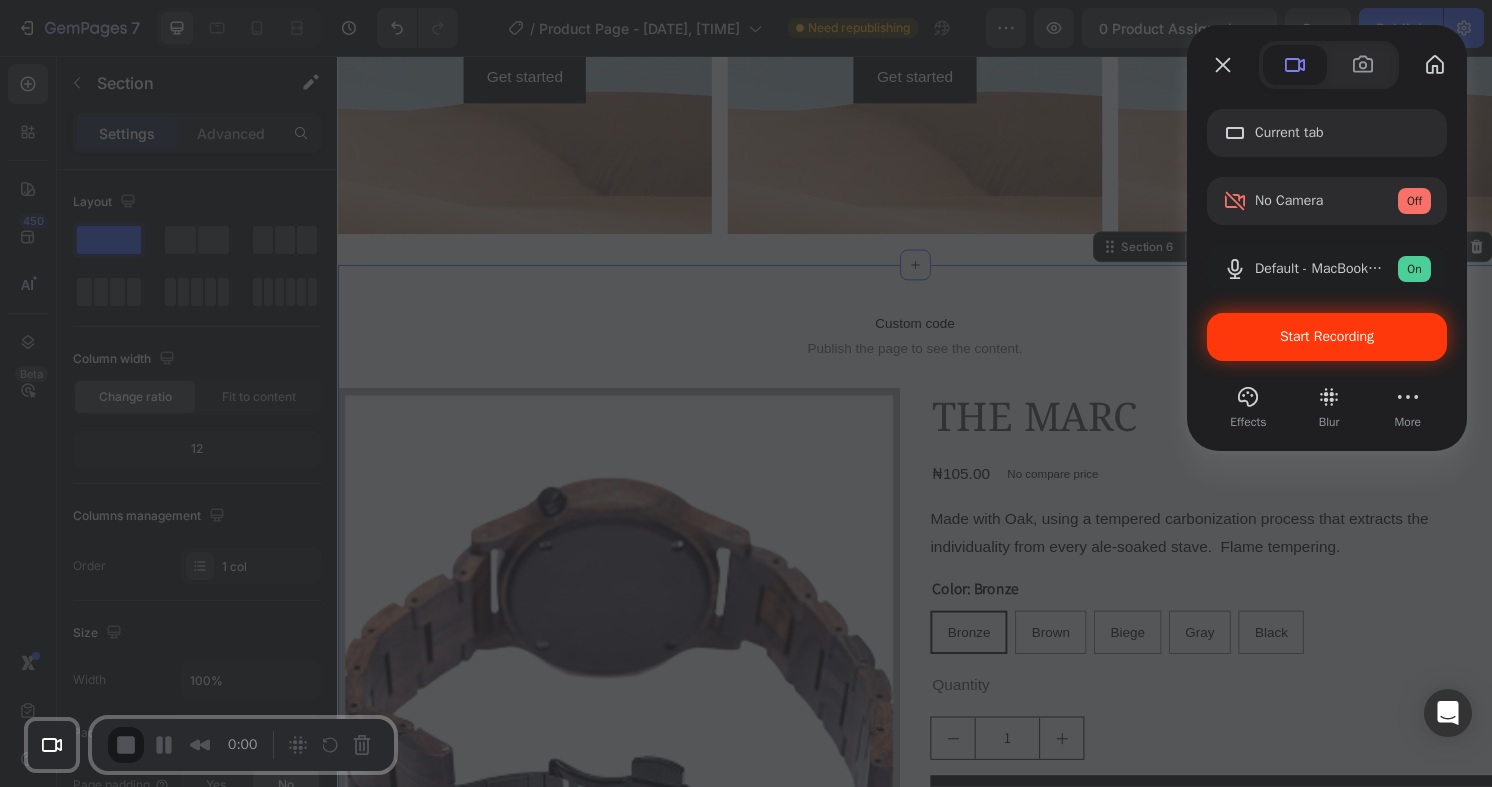 click on "Start Recording" at bounding box center (1327, 336) 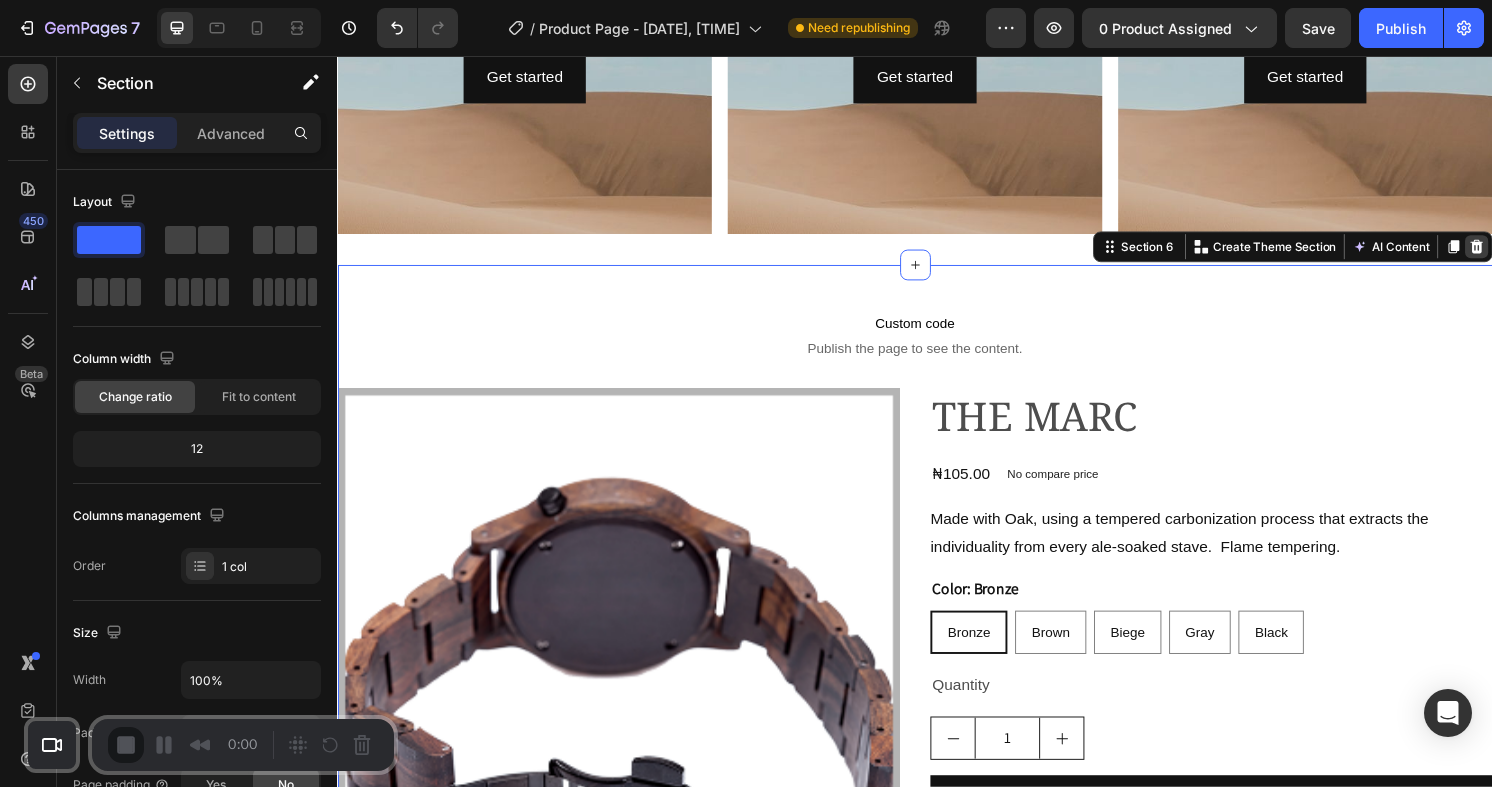 click 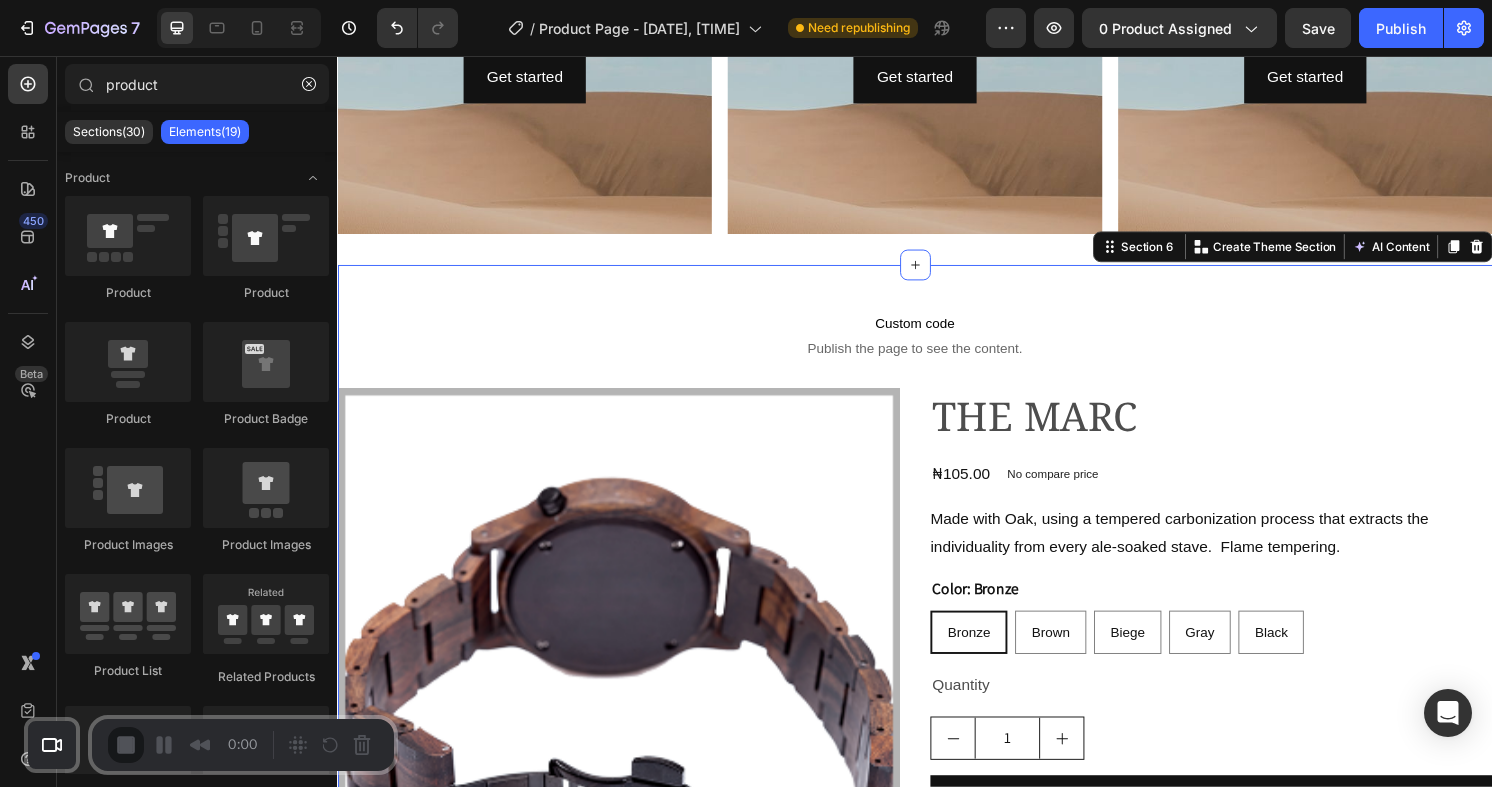 scroll, scrollTop: 2383, scrollLeft: 0, axis: vertical 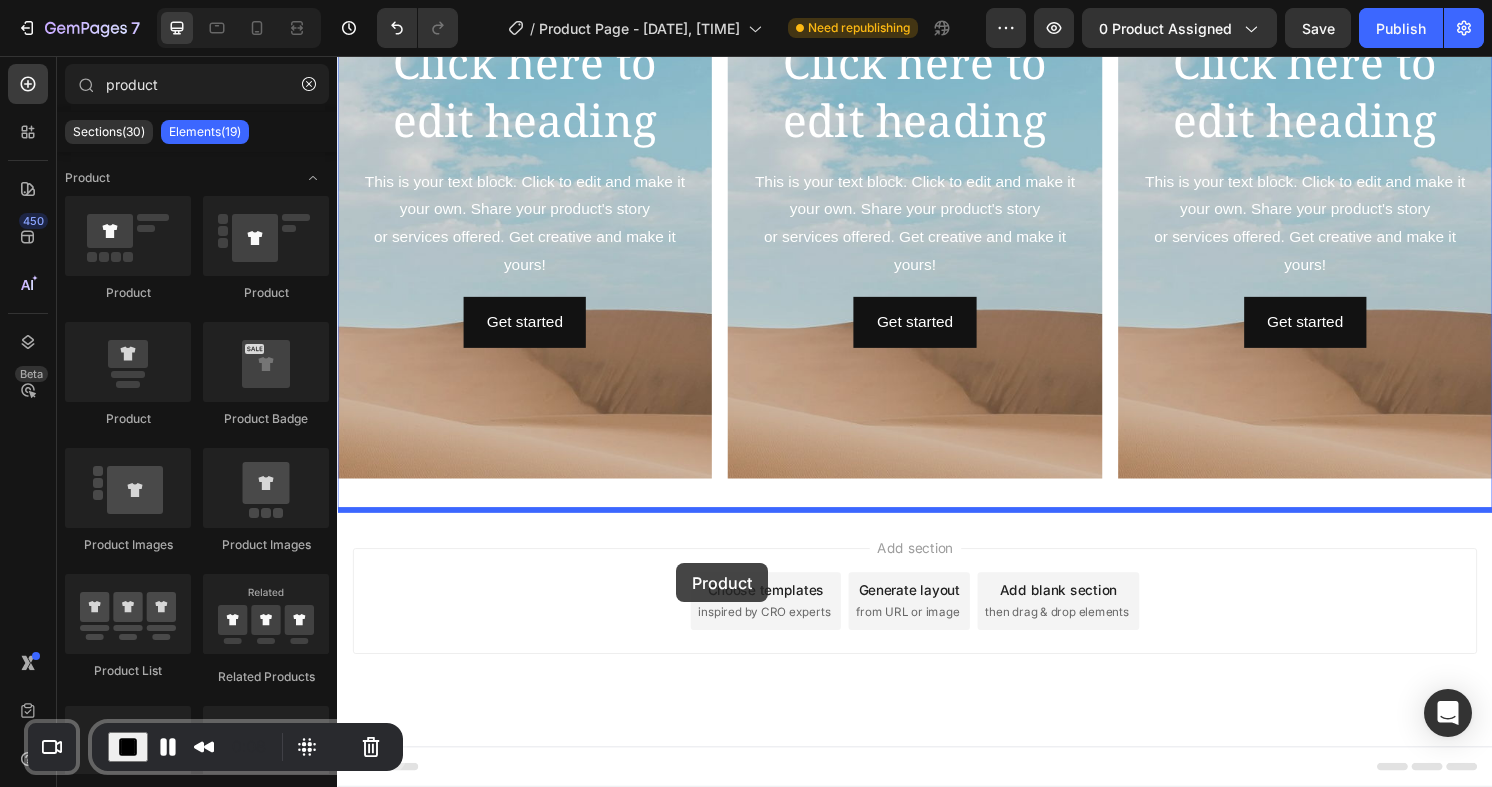 drag, startPoint x: 449, startPoint y: 295, endPoint x: 689, endPoint y: 583, distance: 374.892 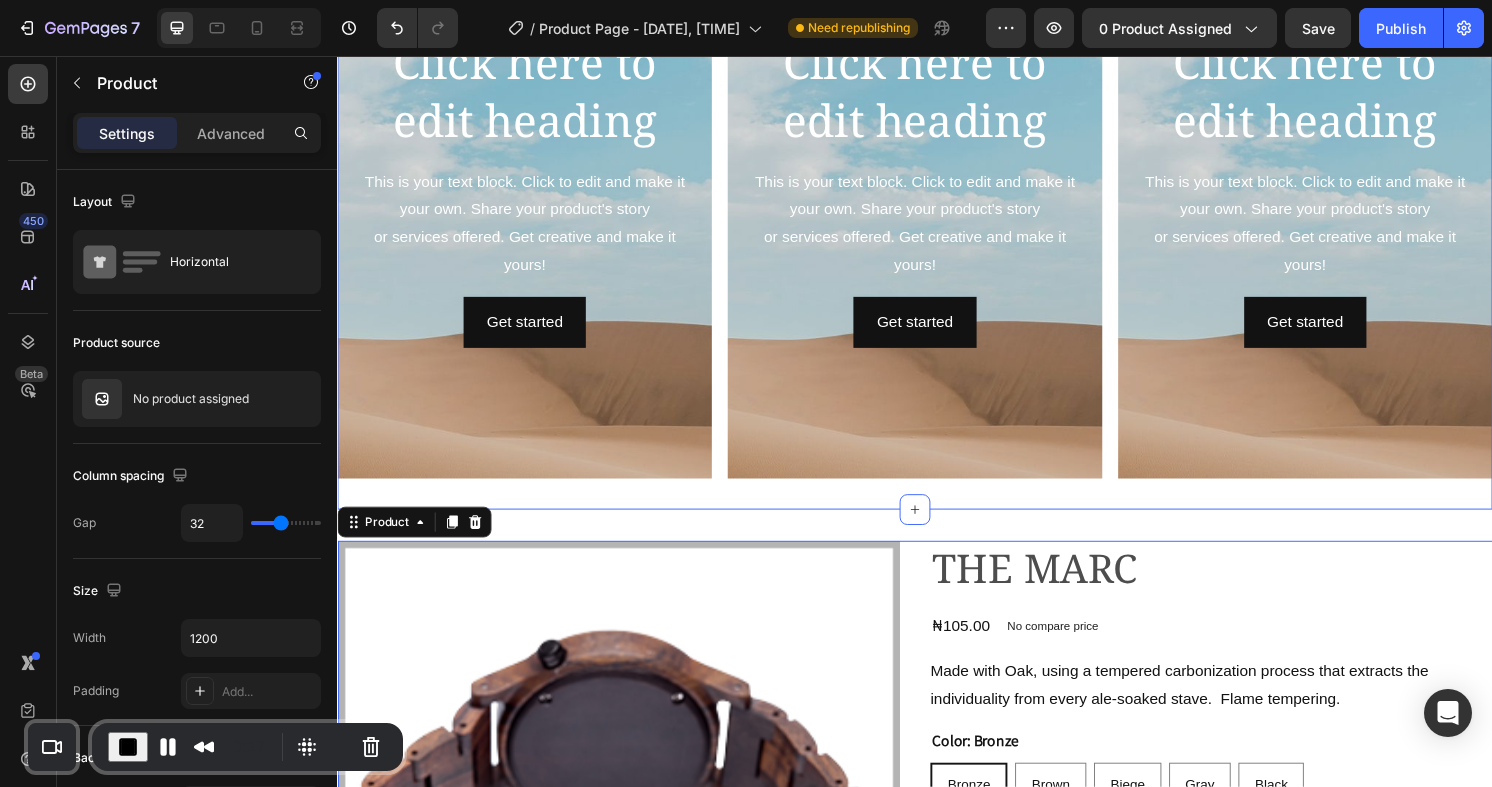 scroll, scrollTop: 2530, scrollLeft: 0, axis: vertical 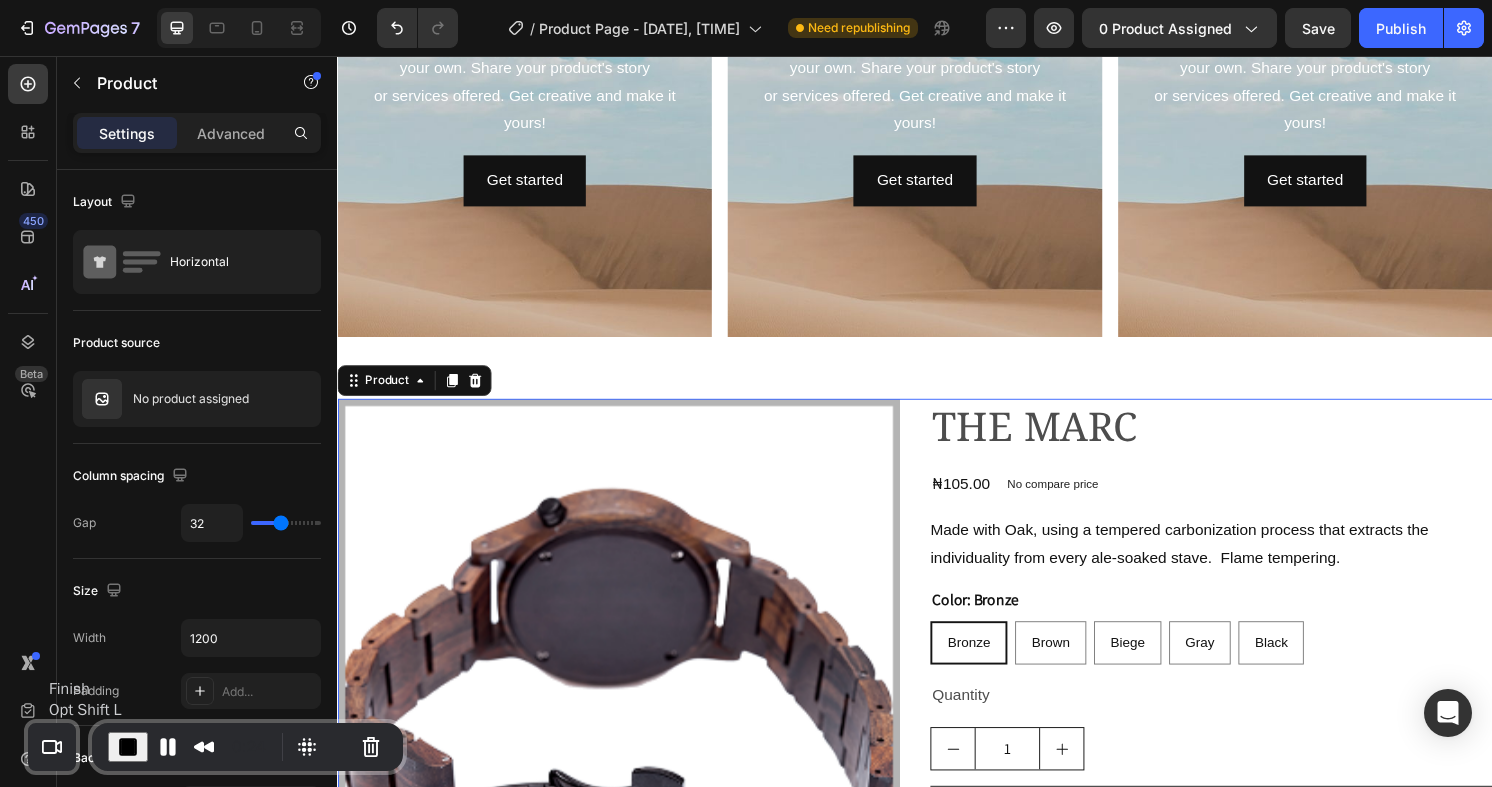 click at bounding box center [128, 747] 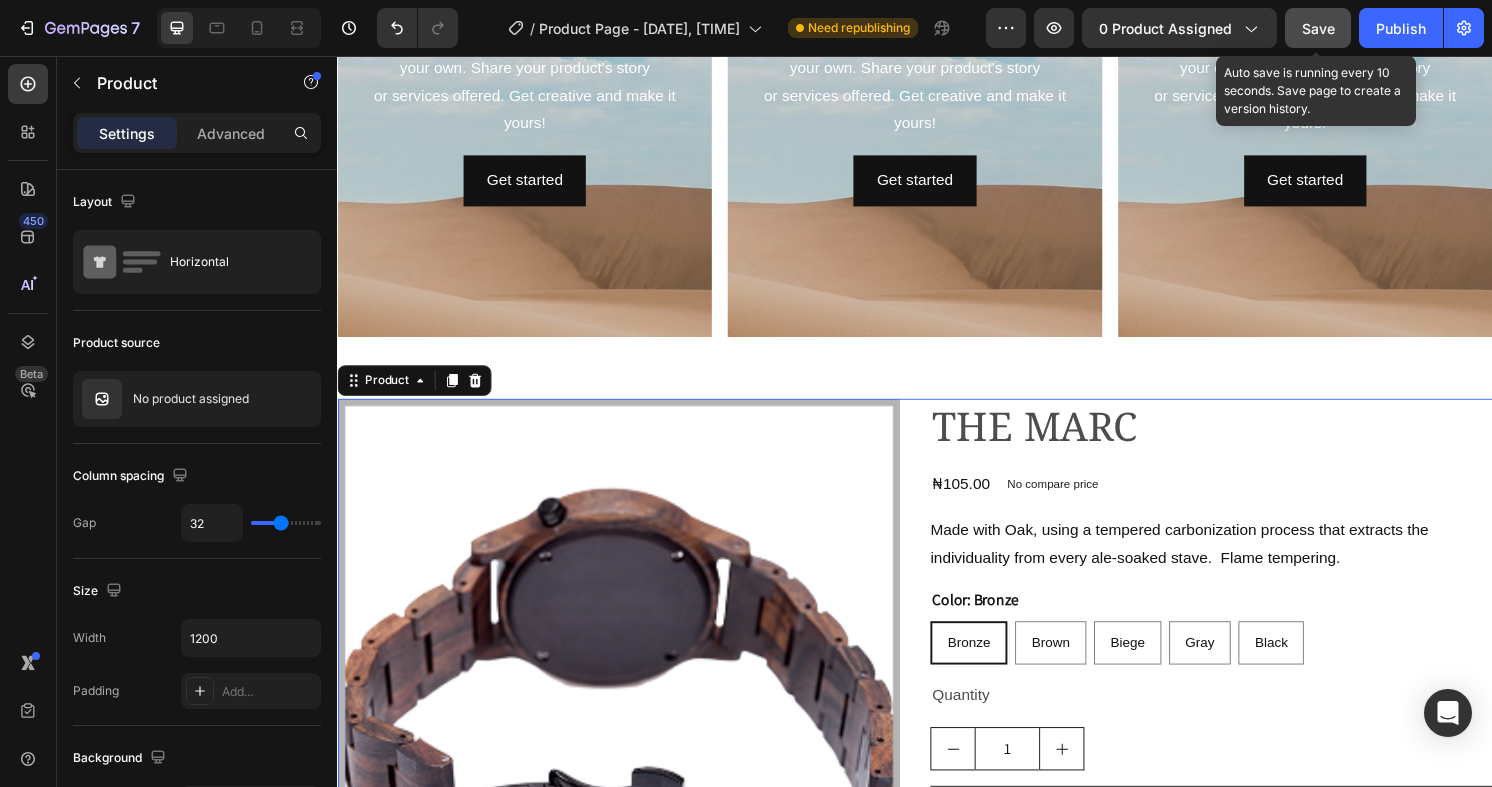 click on "Save" at bounding box center [1318, 28] 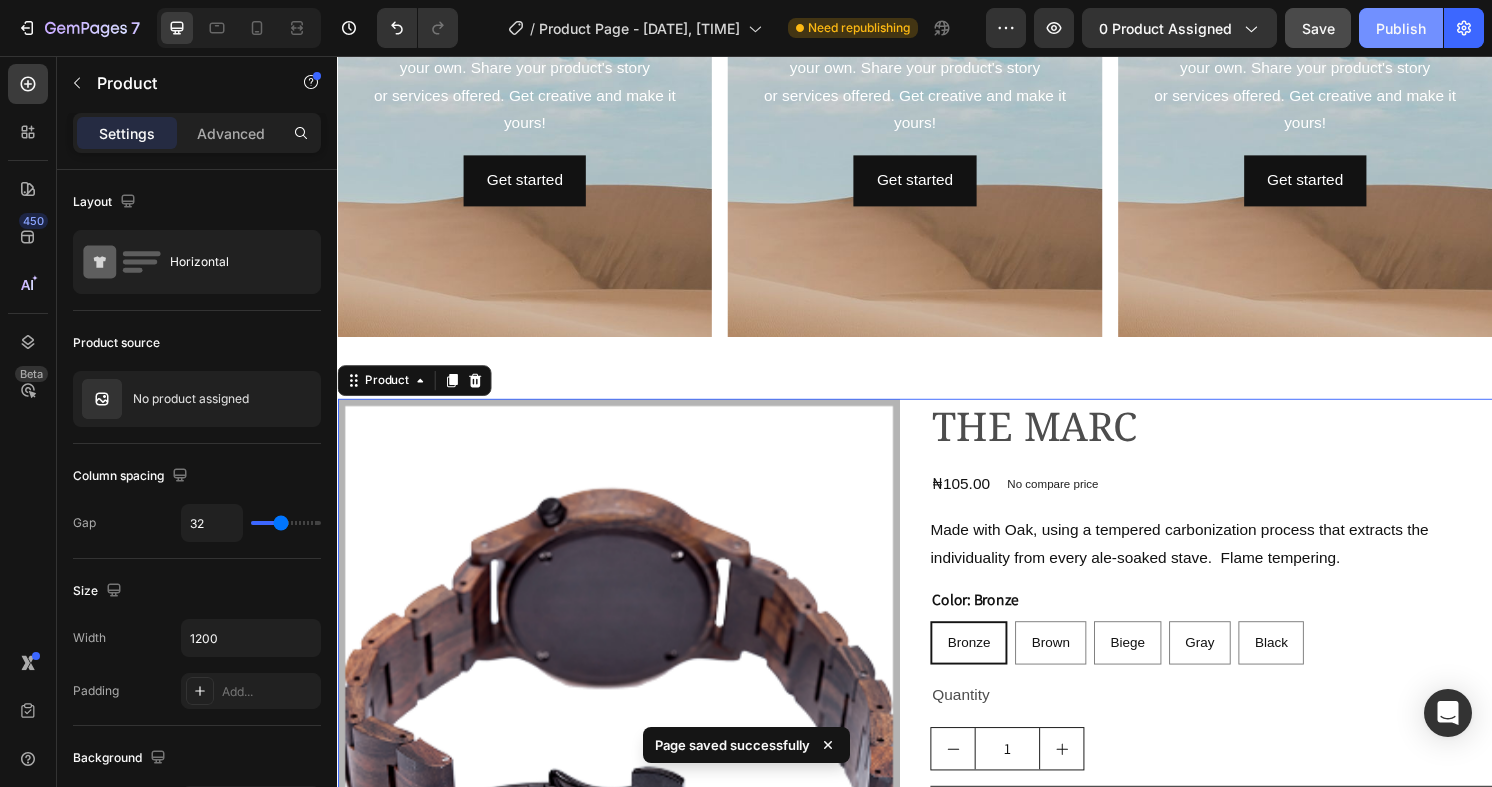click on "Publish" at bounding box center (1401, 28) 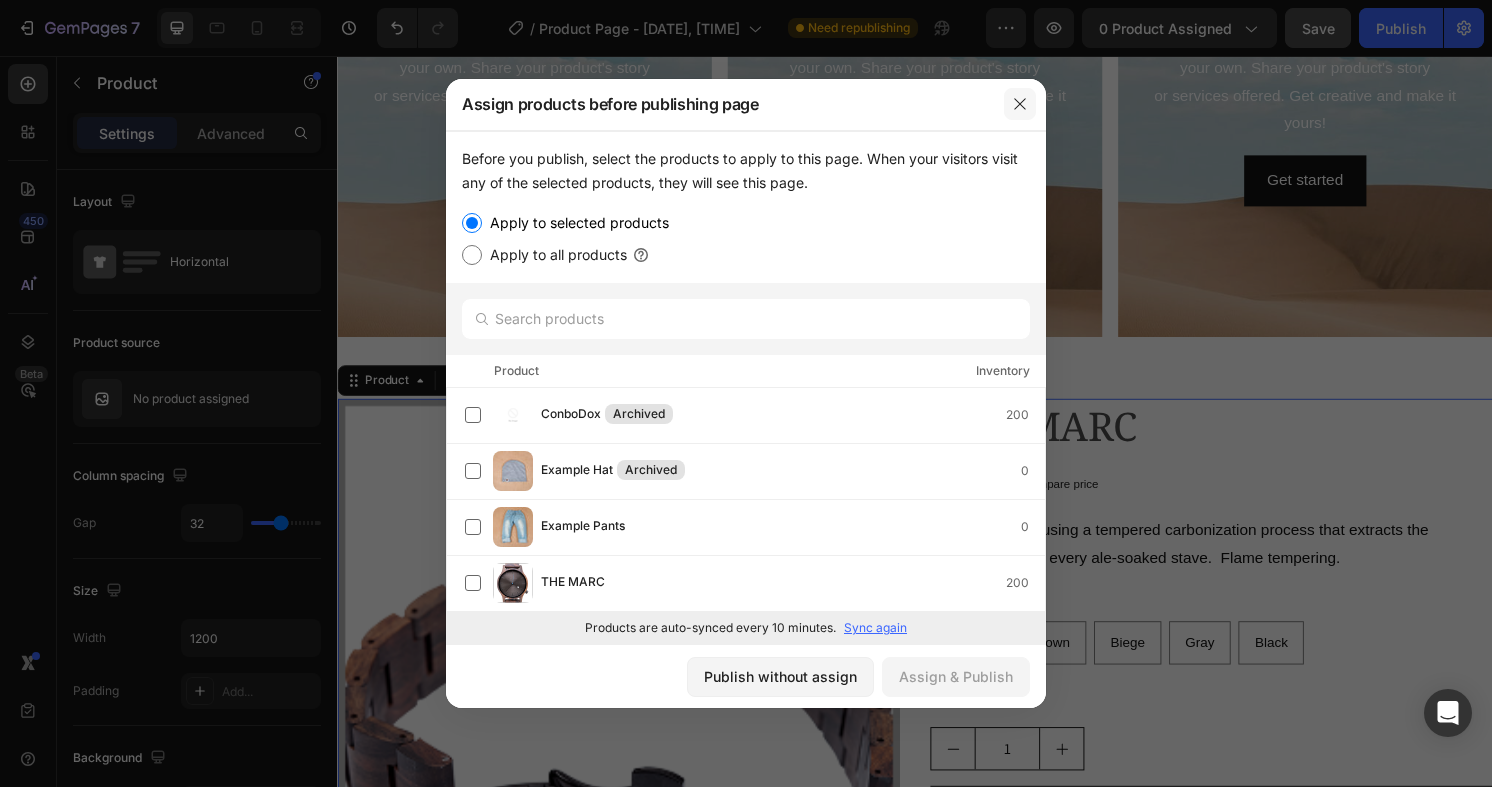 click 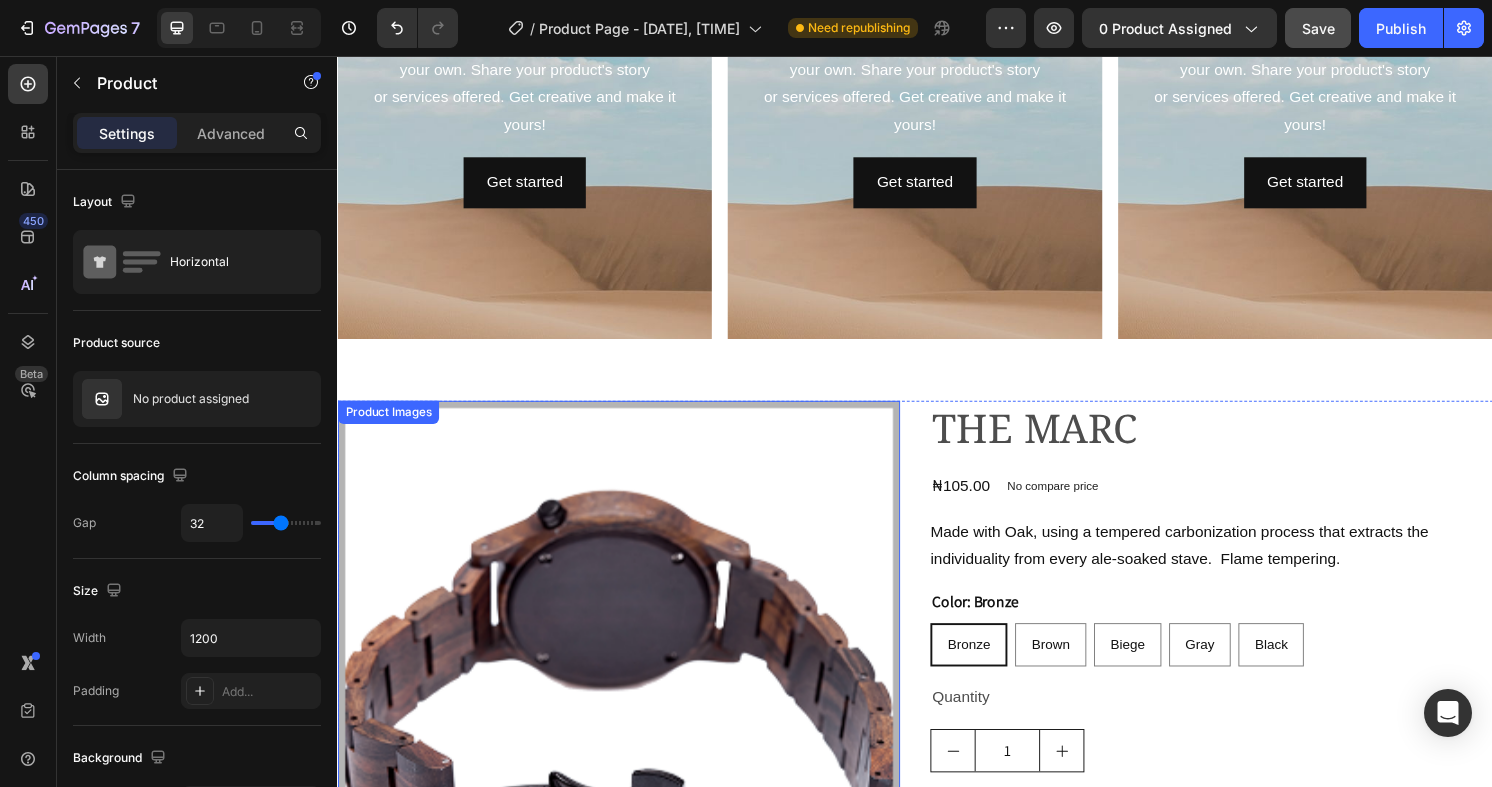 scroll, scrollTop: 2456, scrollLeft: 0, axis: vertical 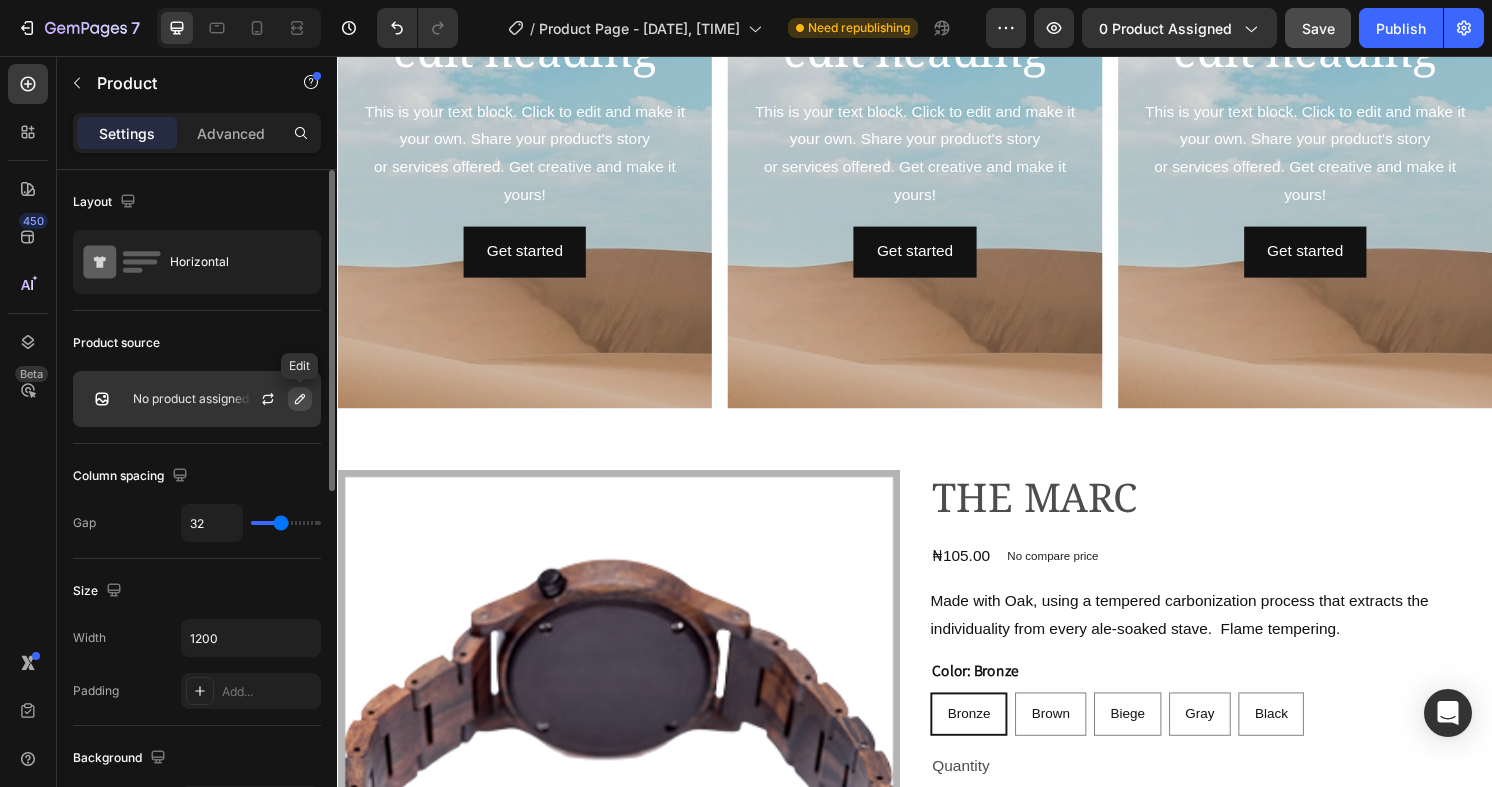 click 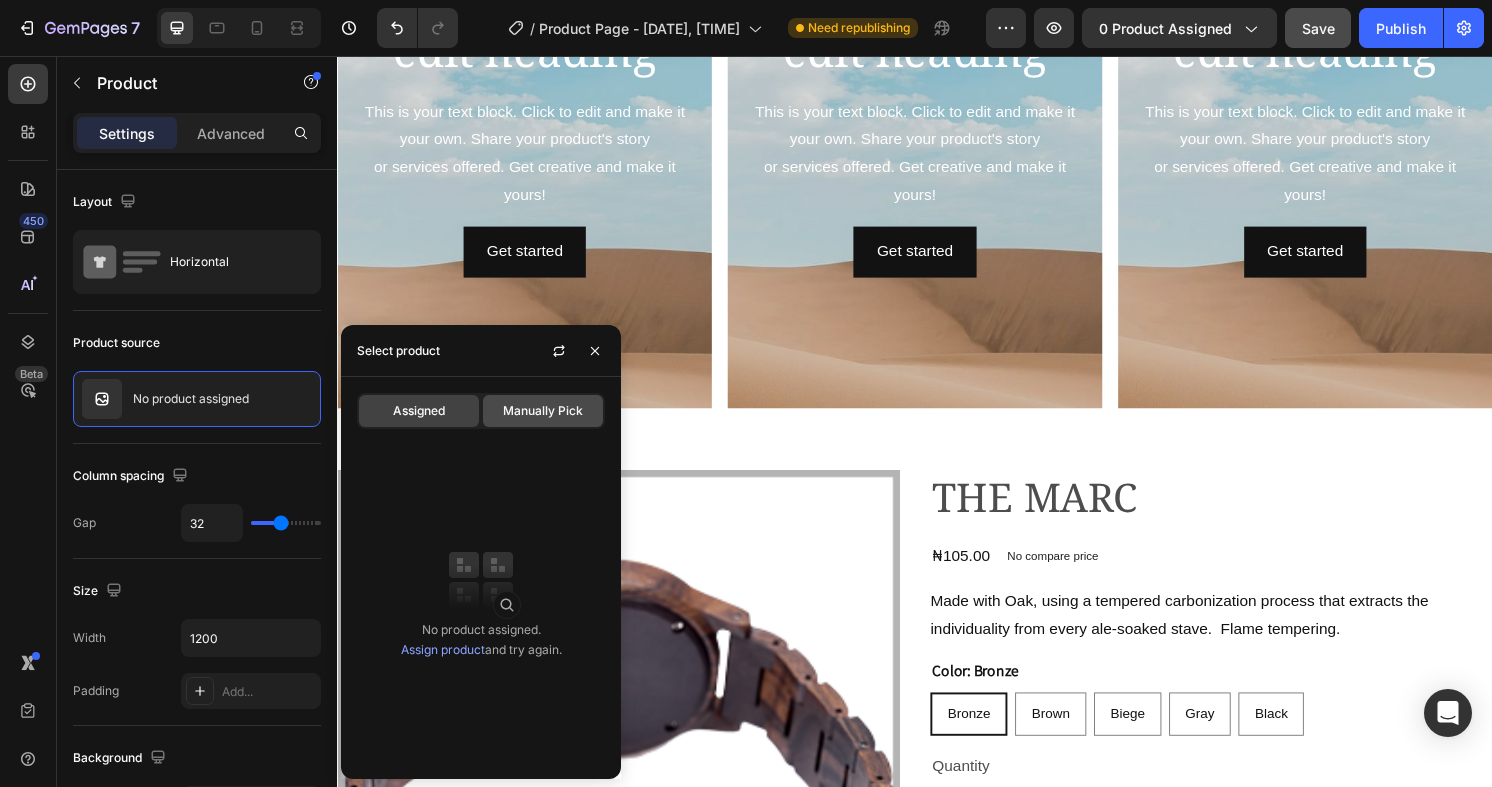 click on "Manually Pick" 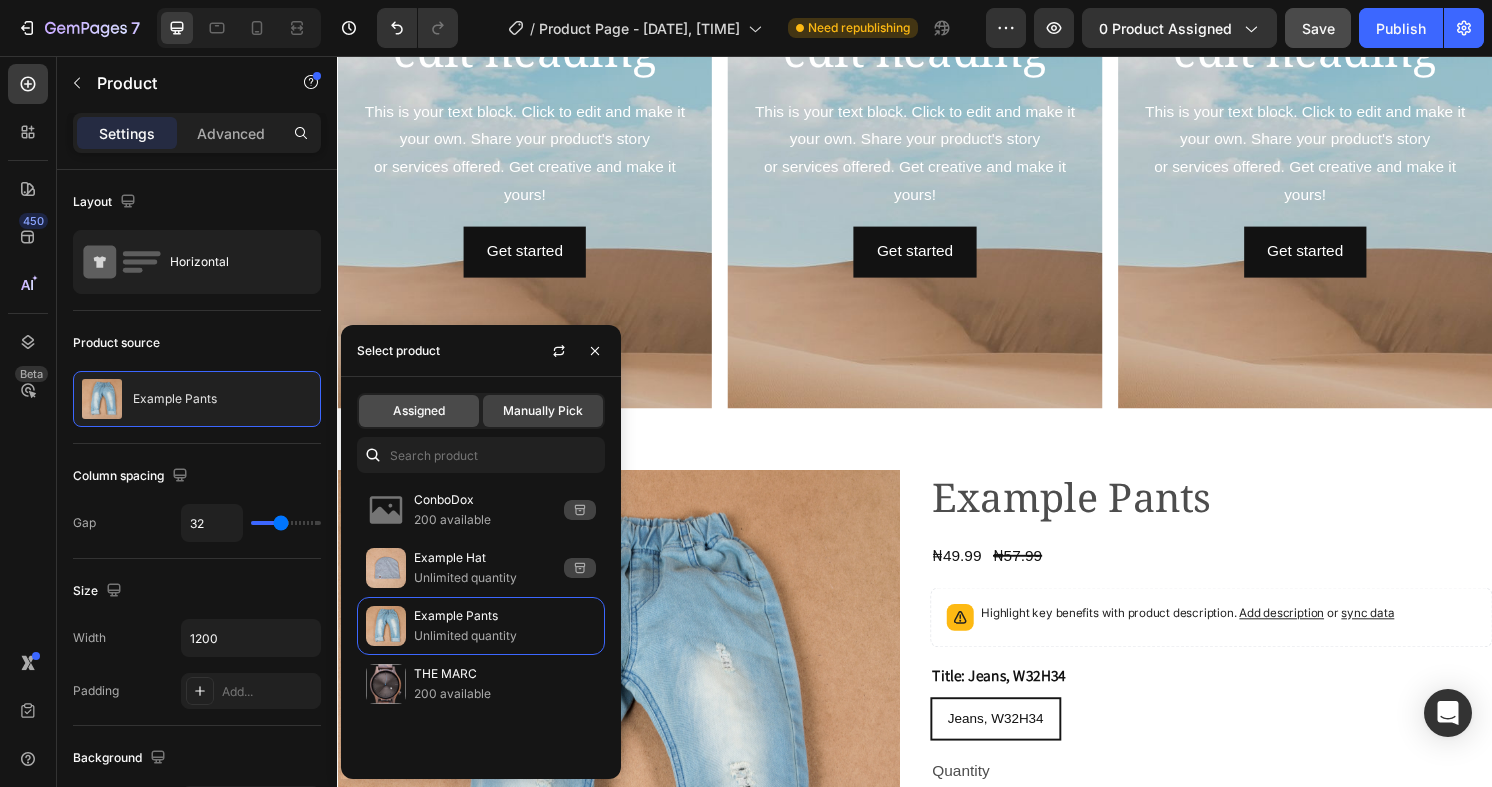 click on "Assigned" 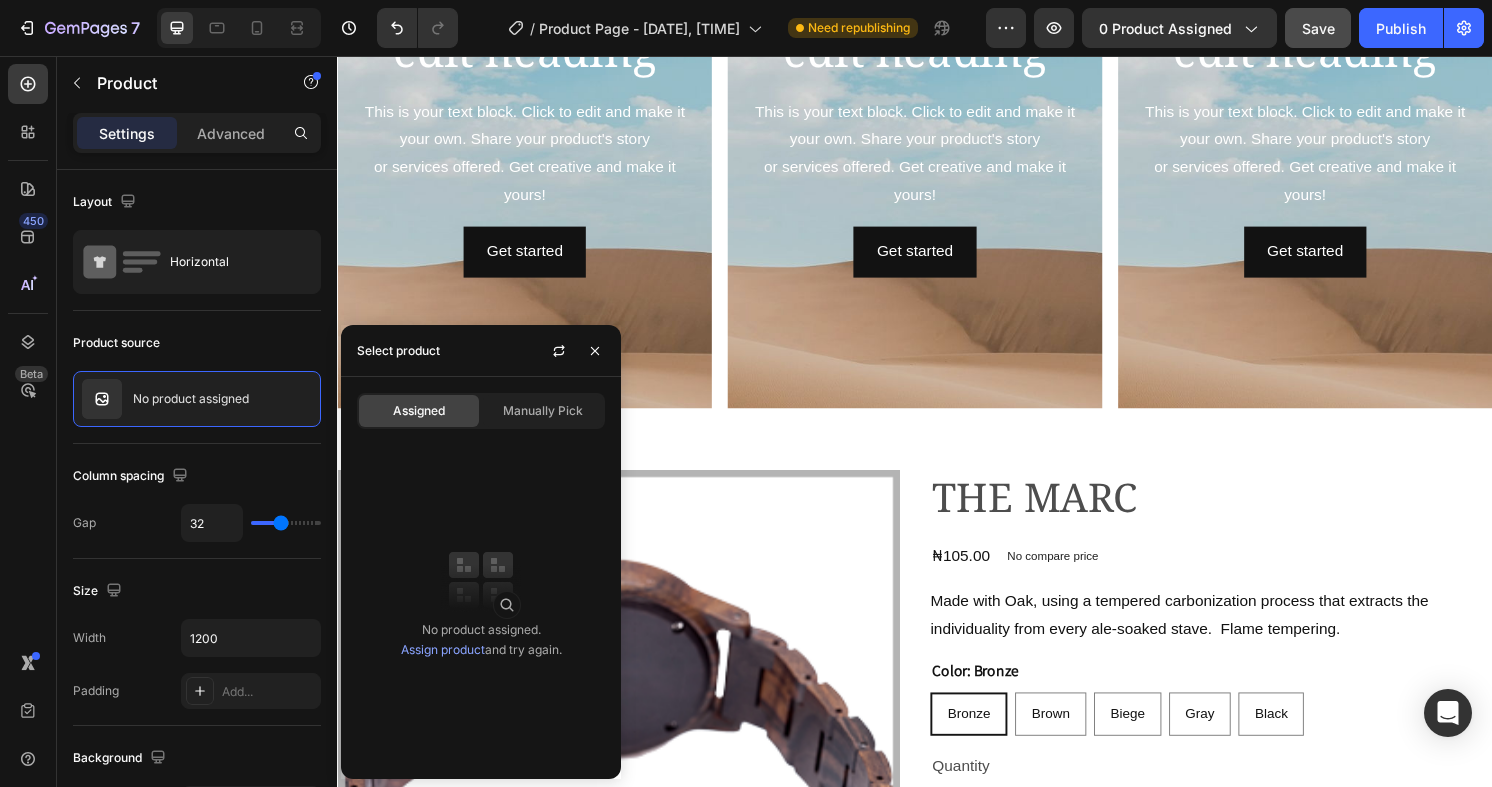 click on "Assign product" at bounding box center (443, 649) 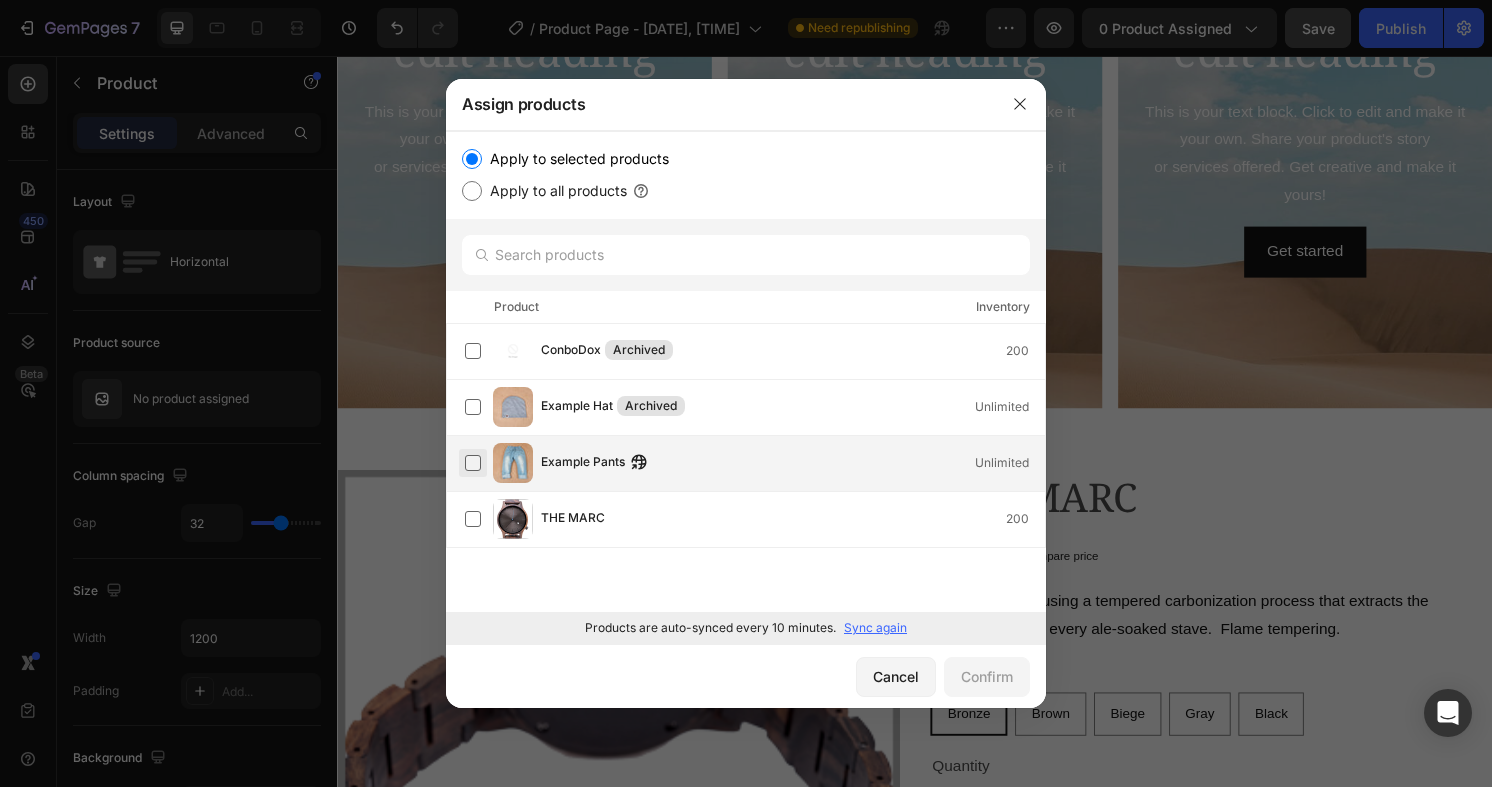 click at bounding box center (473, 463) 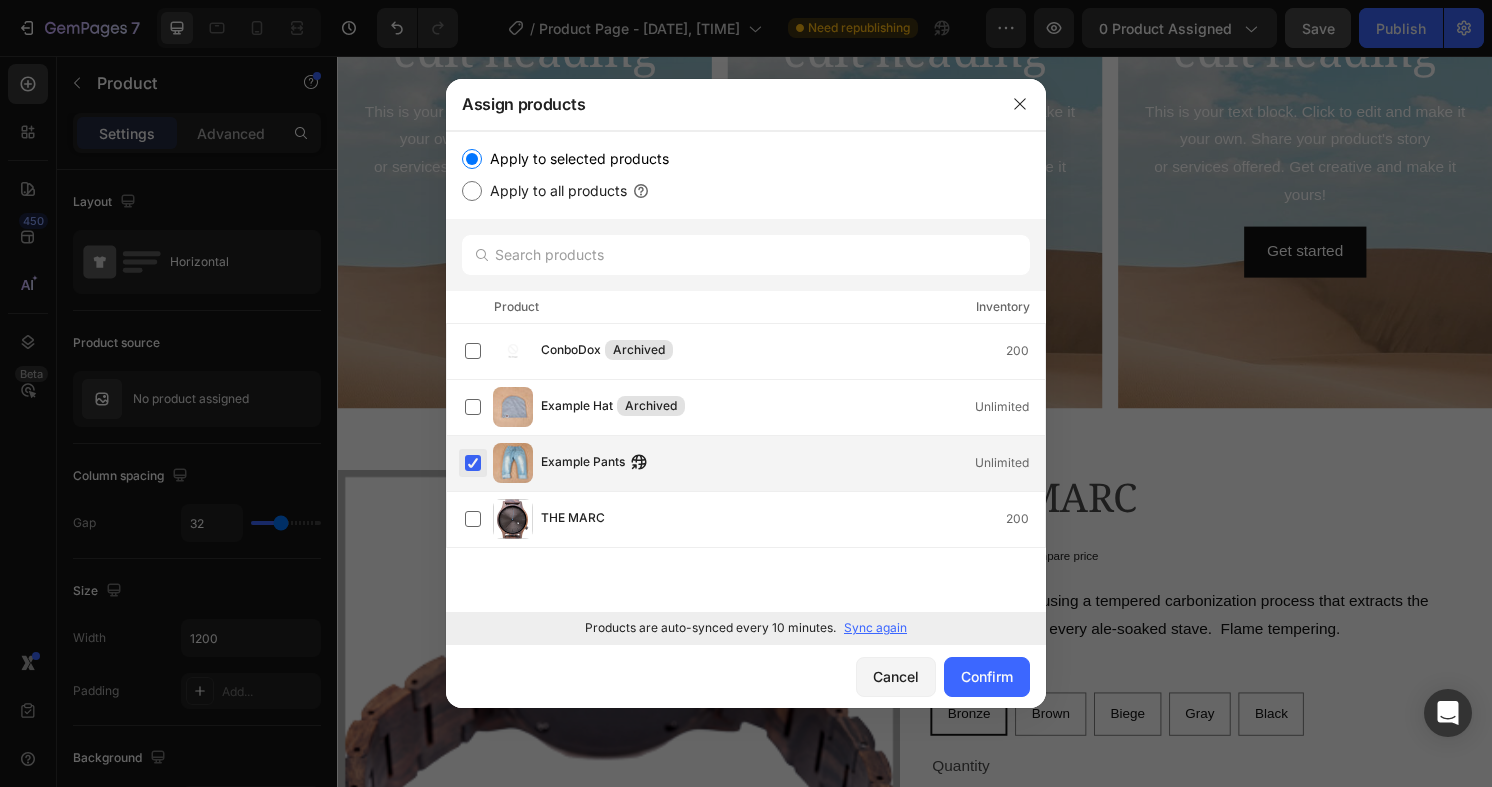 click at bounding box center [473, 463] 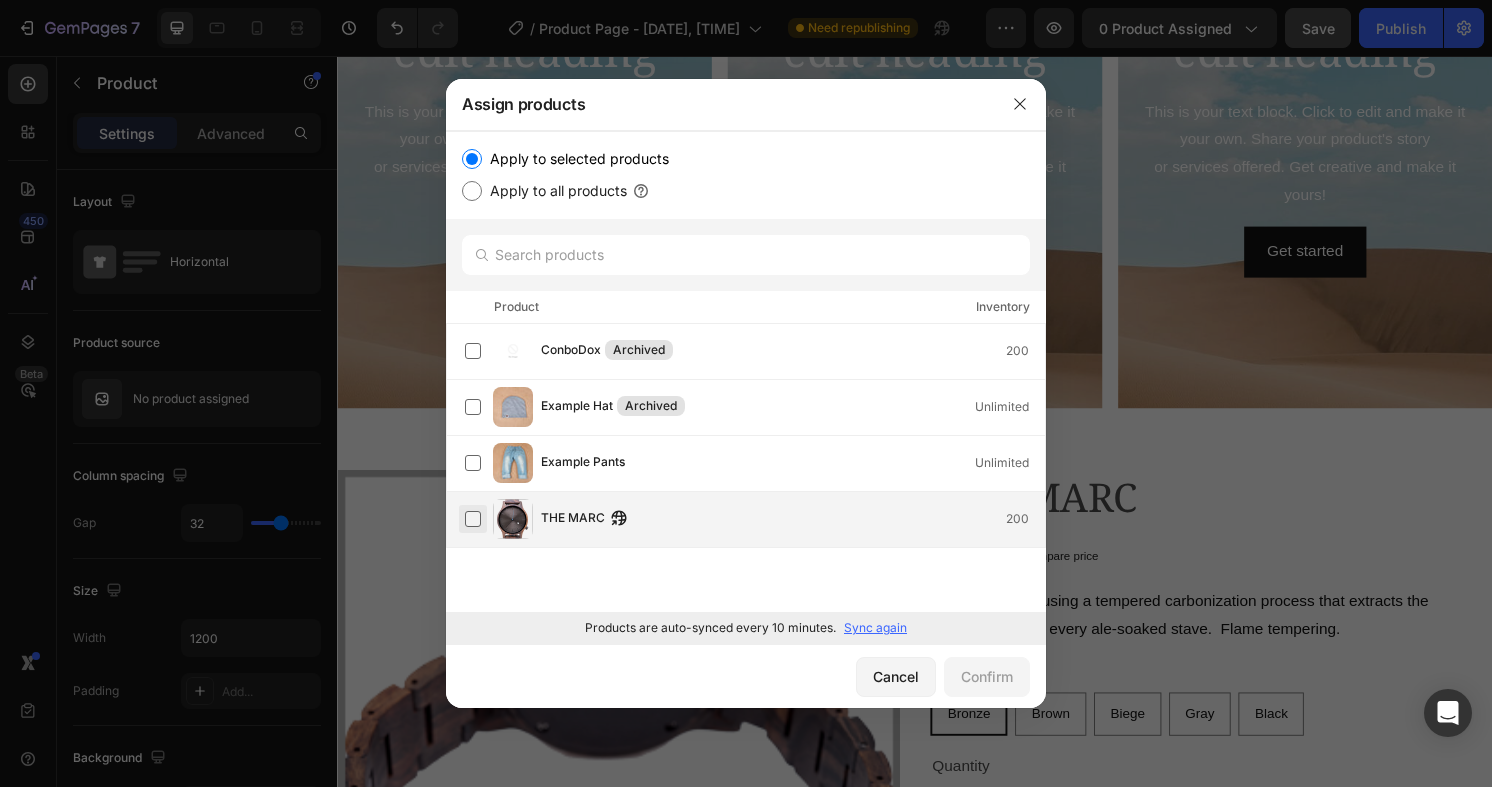 click at bounding box center (473, 519) 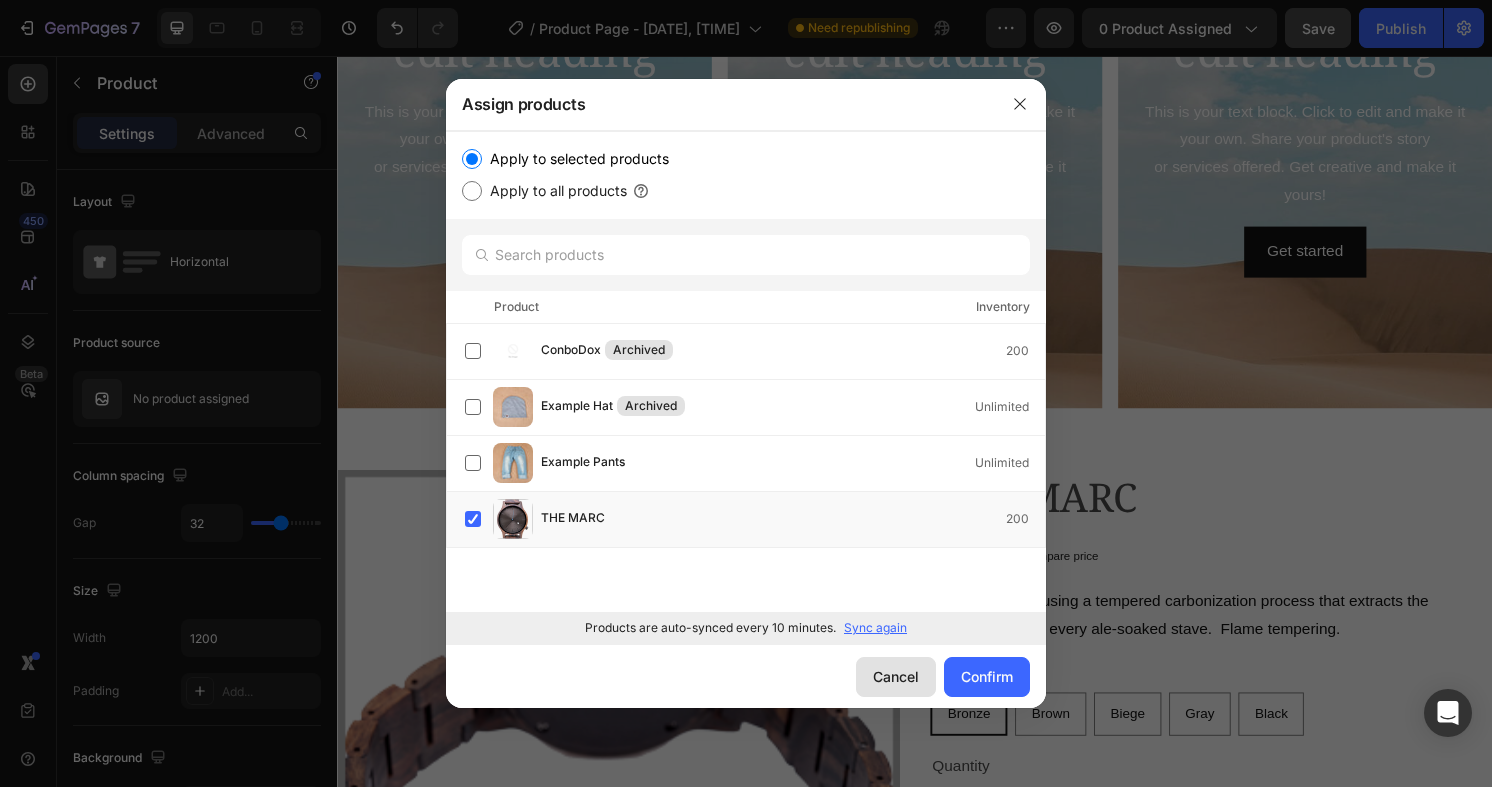 click on "Cancel" 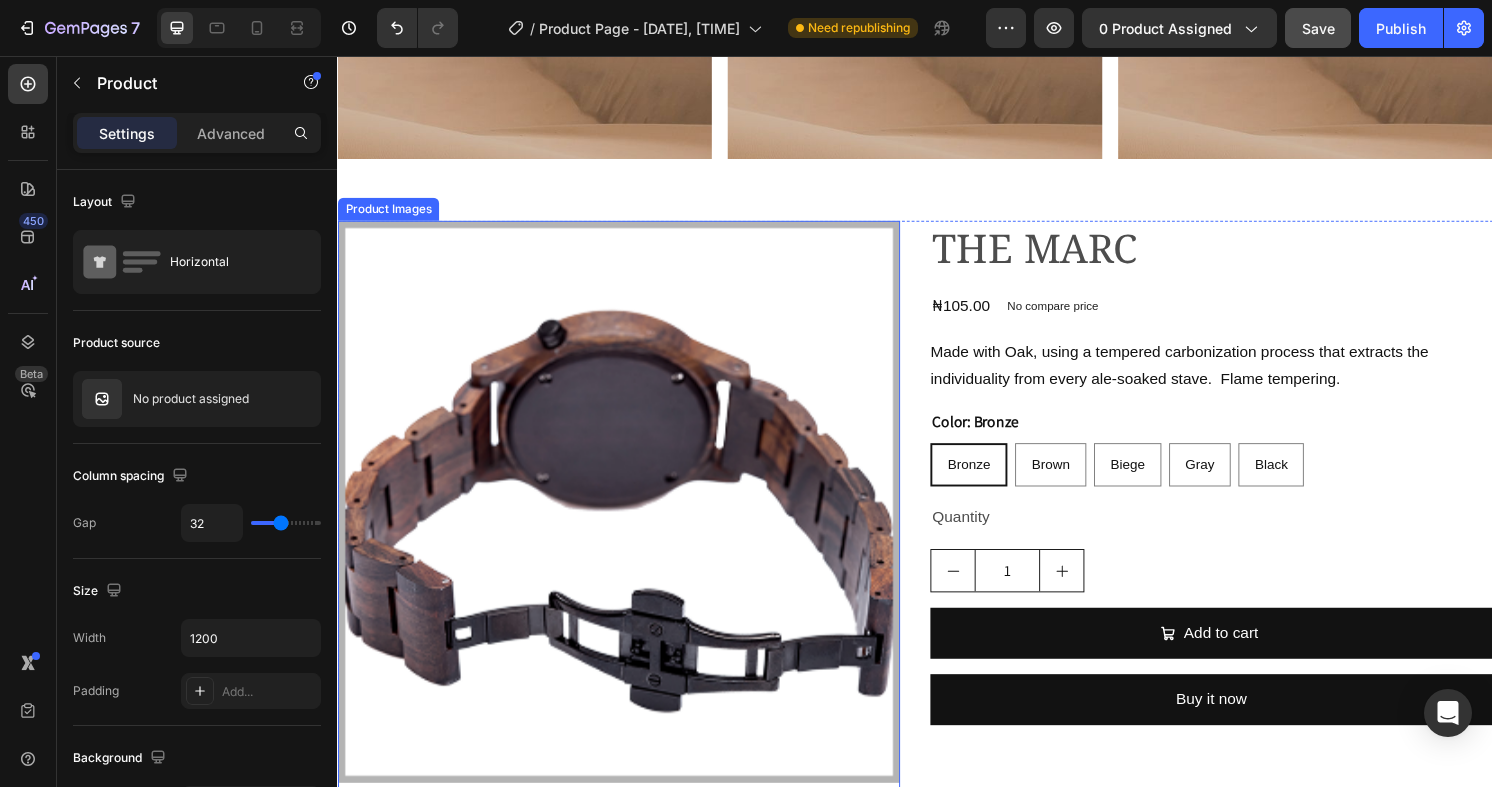 scroll, scrollTop: 2898, scrollLeft: 0, axis: vertical 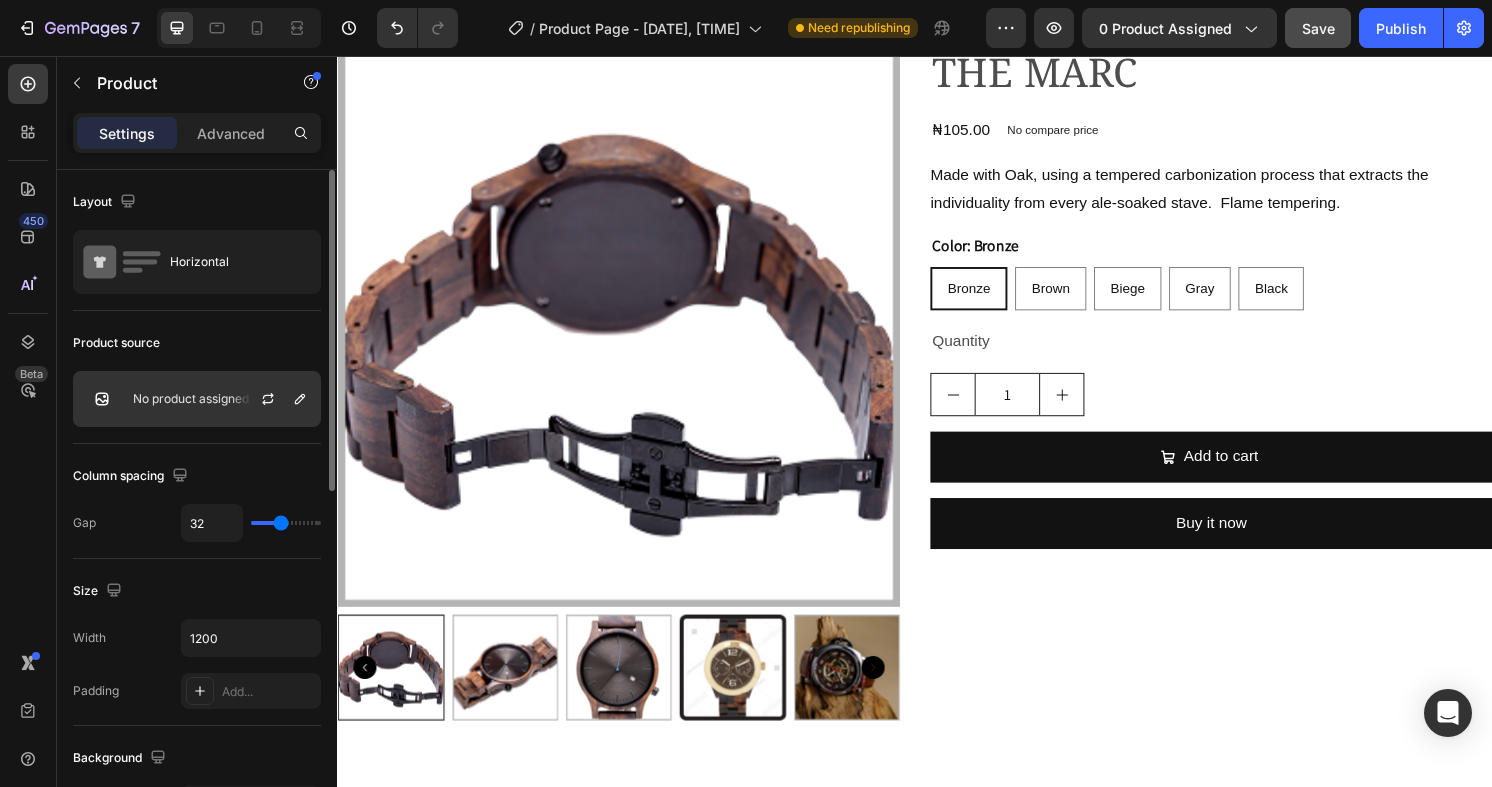 click on "No product assigned" 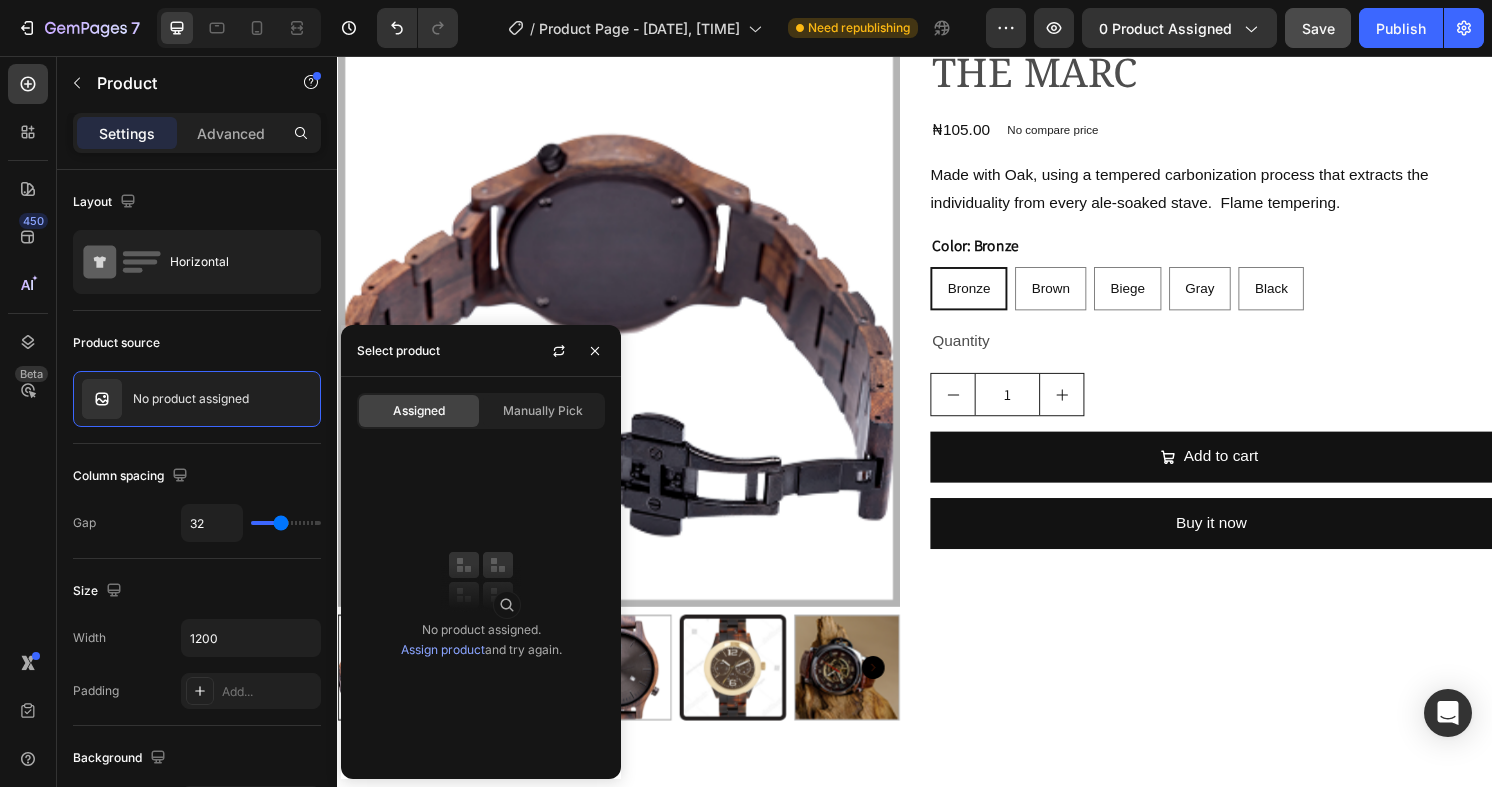 click on "Assigned Manually Pick  No product assigned. Assign product  and try again." at bounding box center [481, 578] 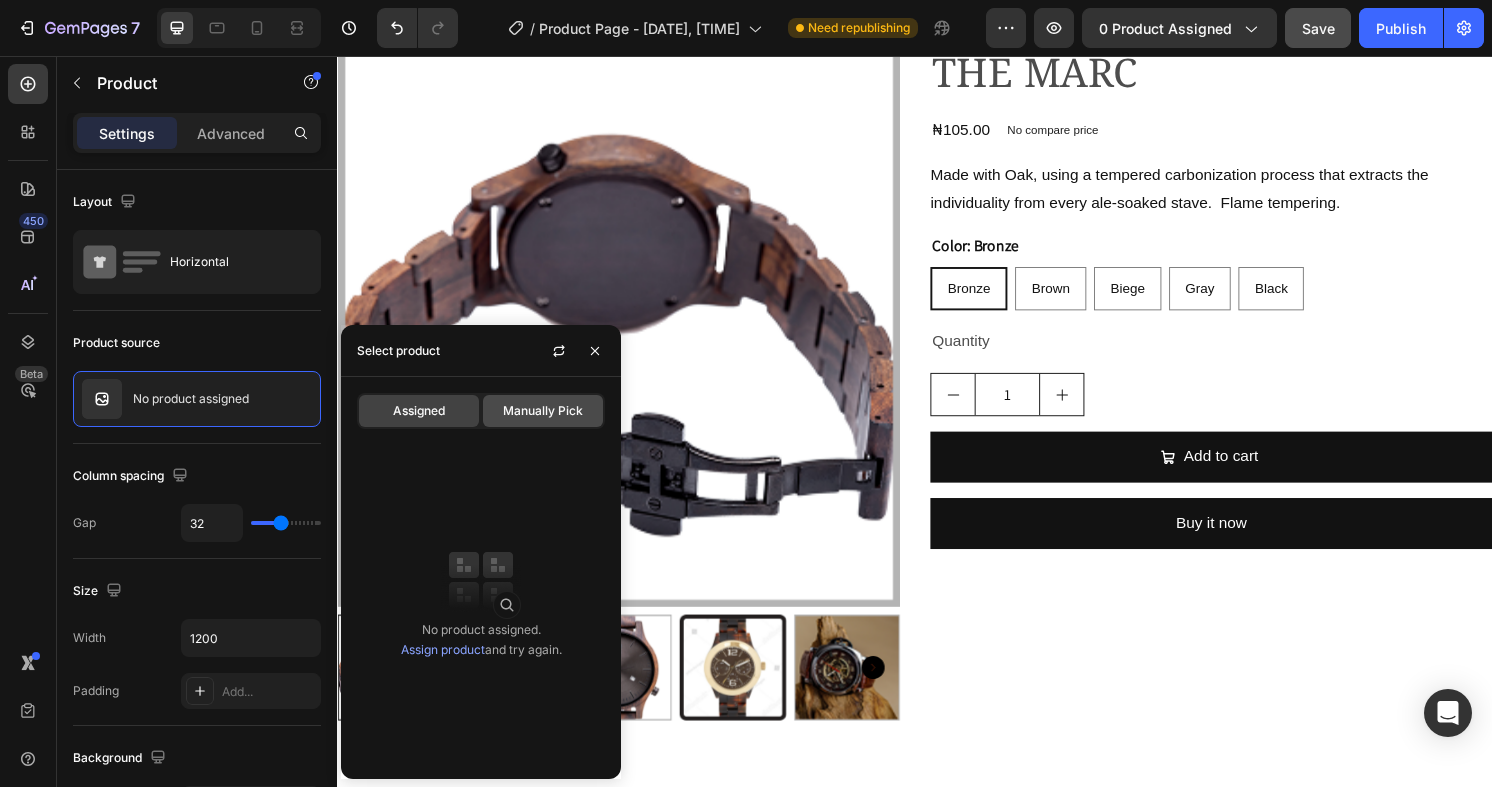 click on "Manually Pick" 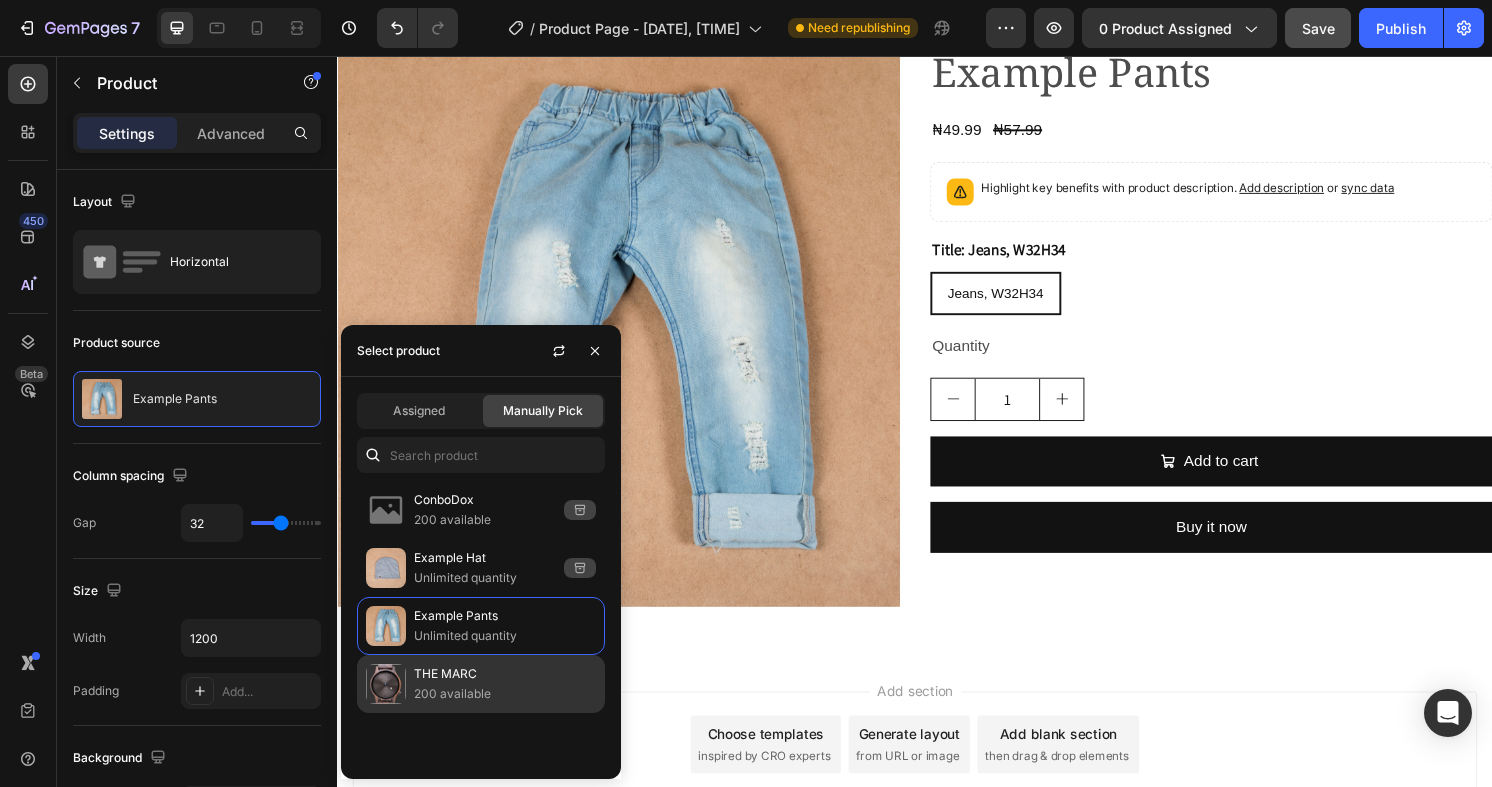 click on "THE MARC 200 available" 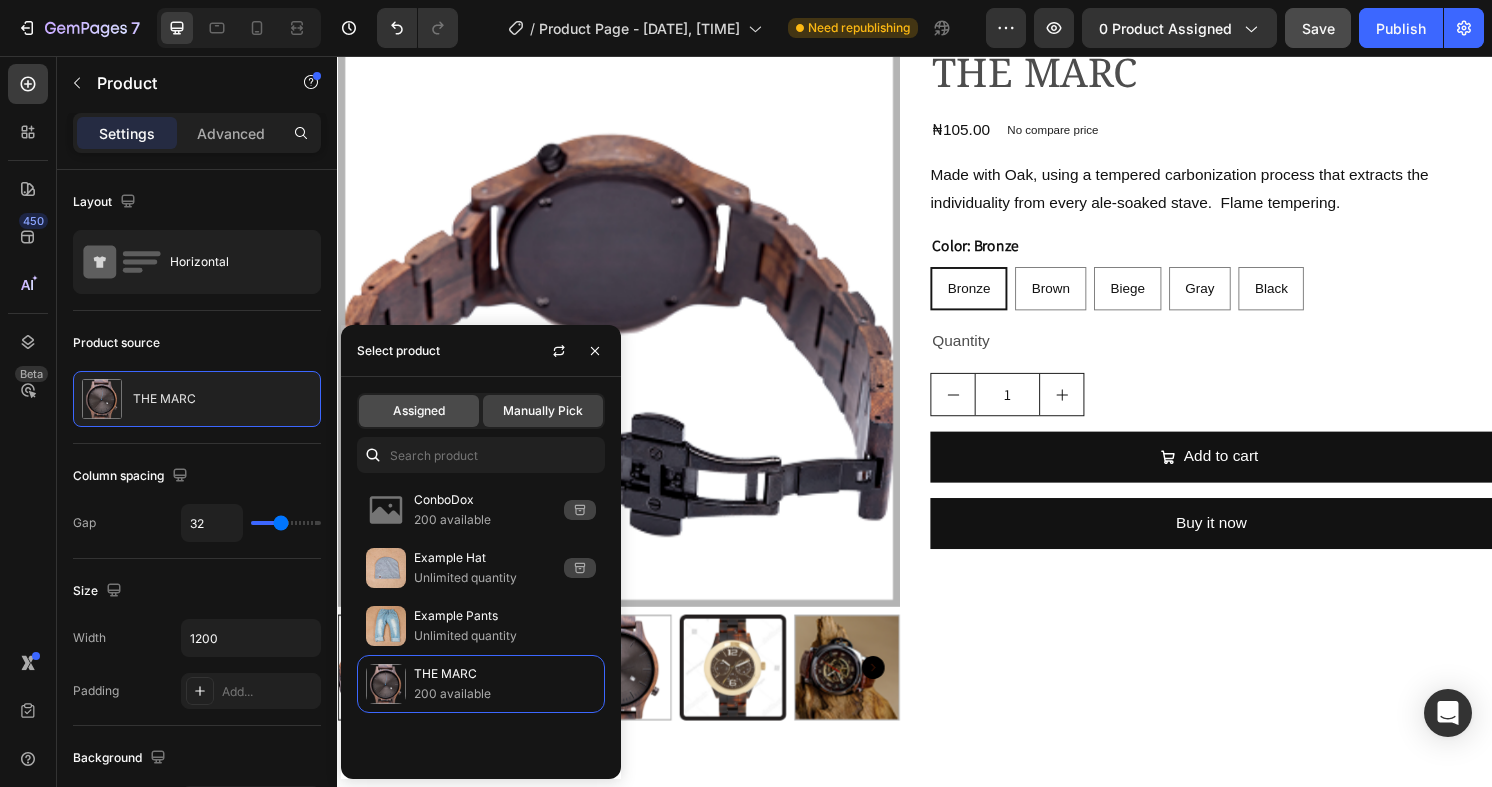 click on "Assigned" 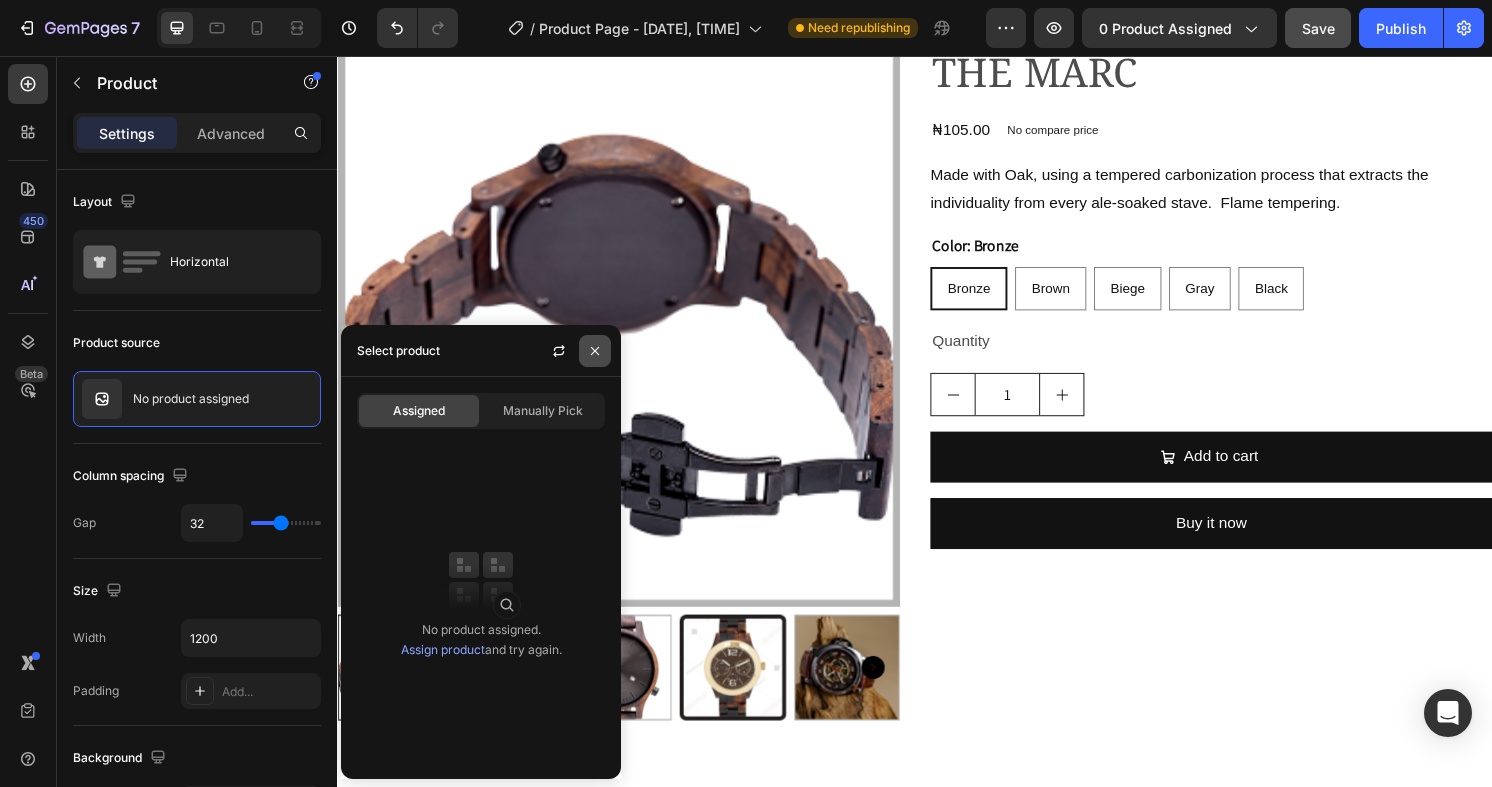 click 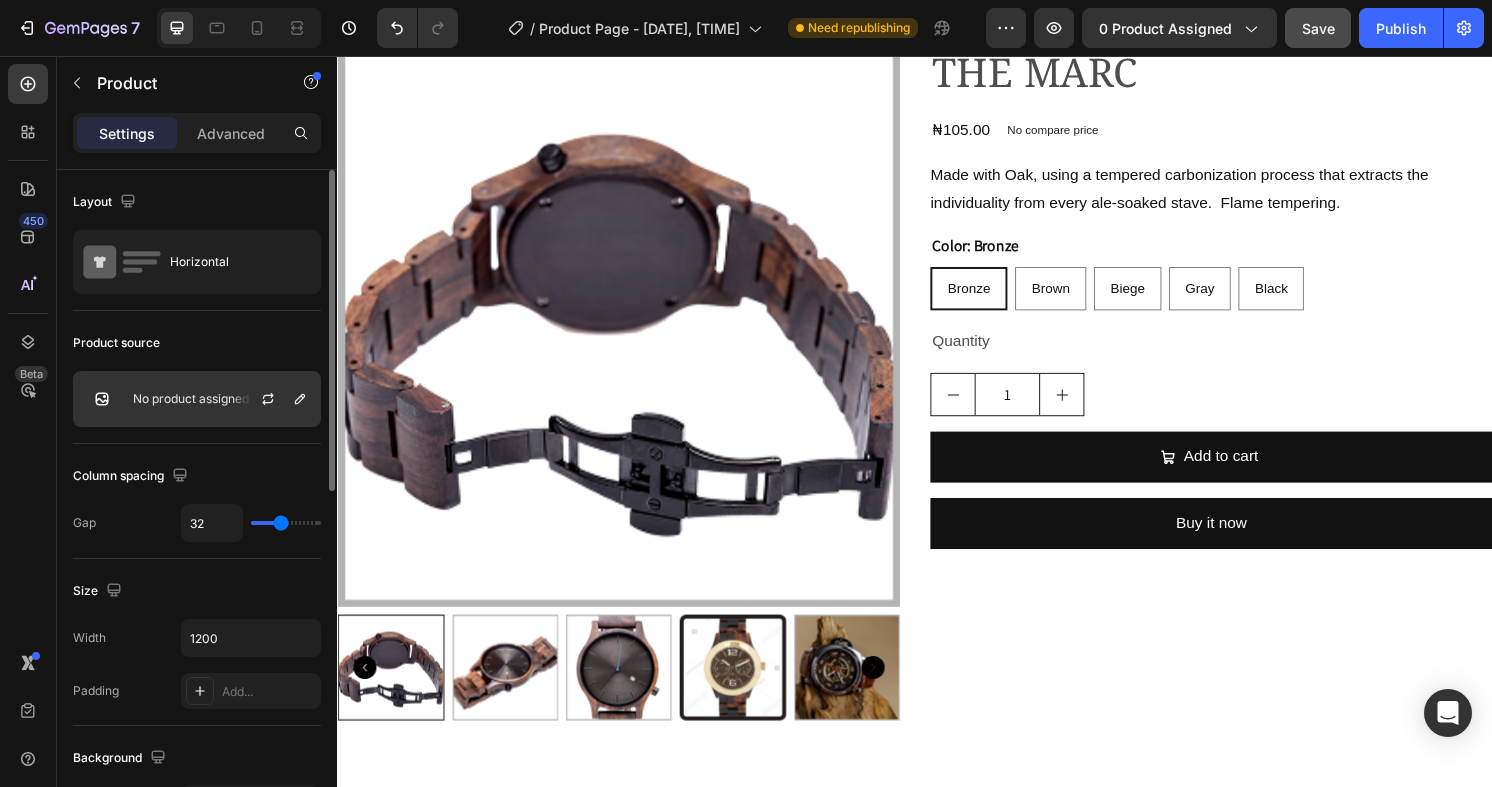 click on "No product assigned" 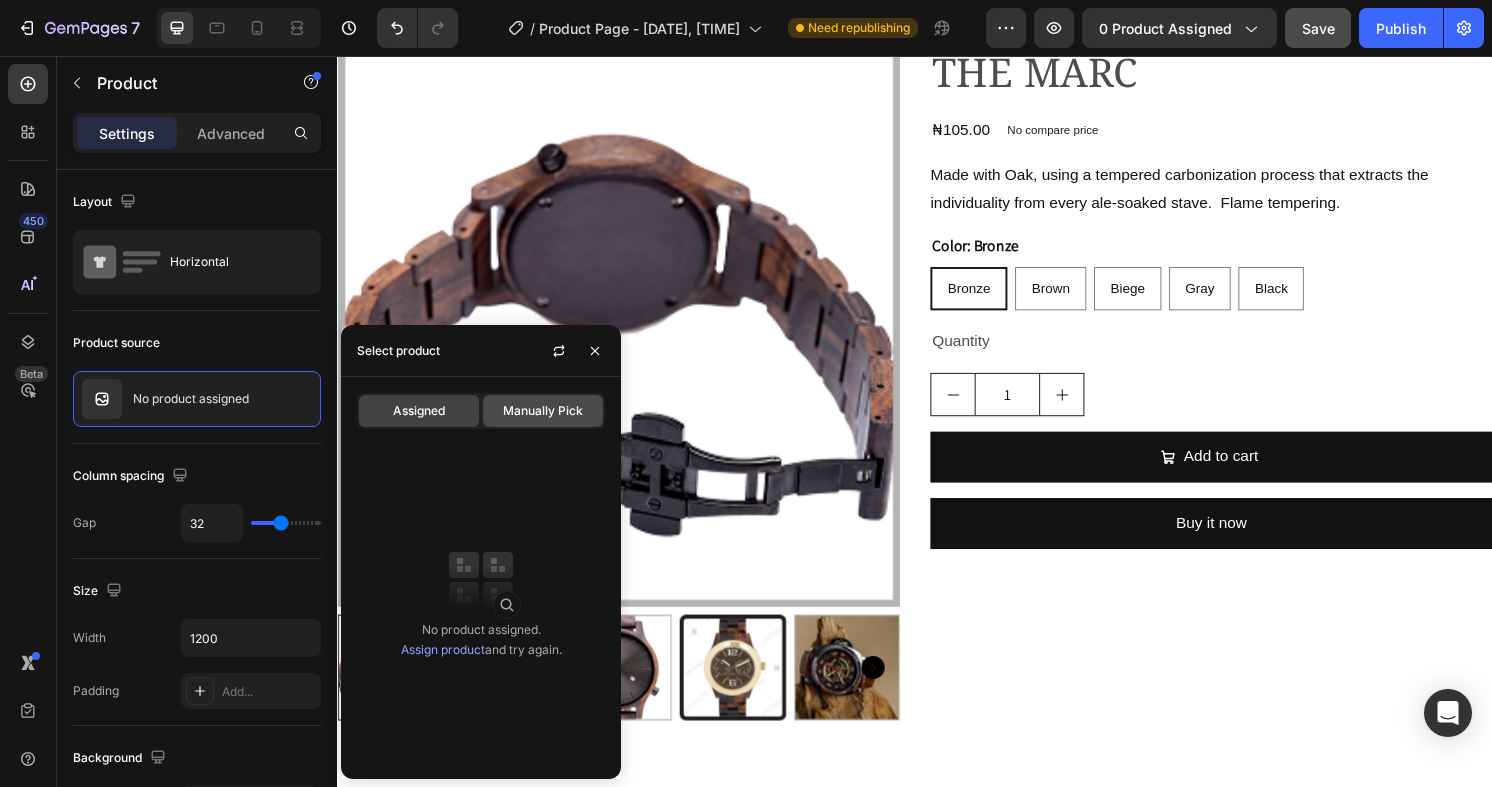 click on "Manually Pick" 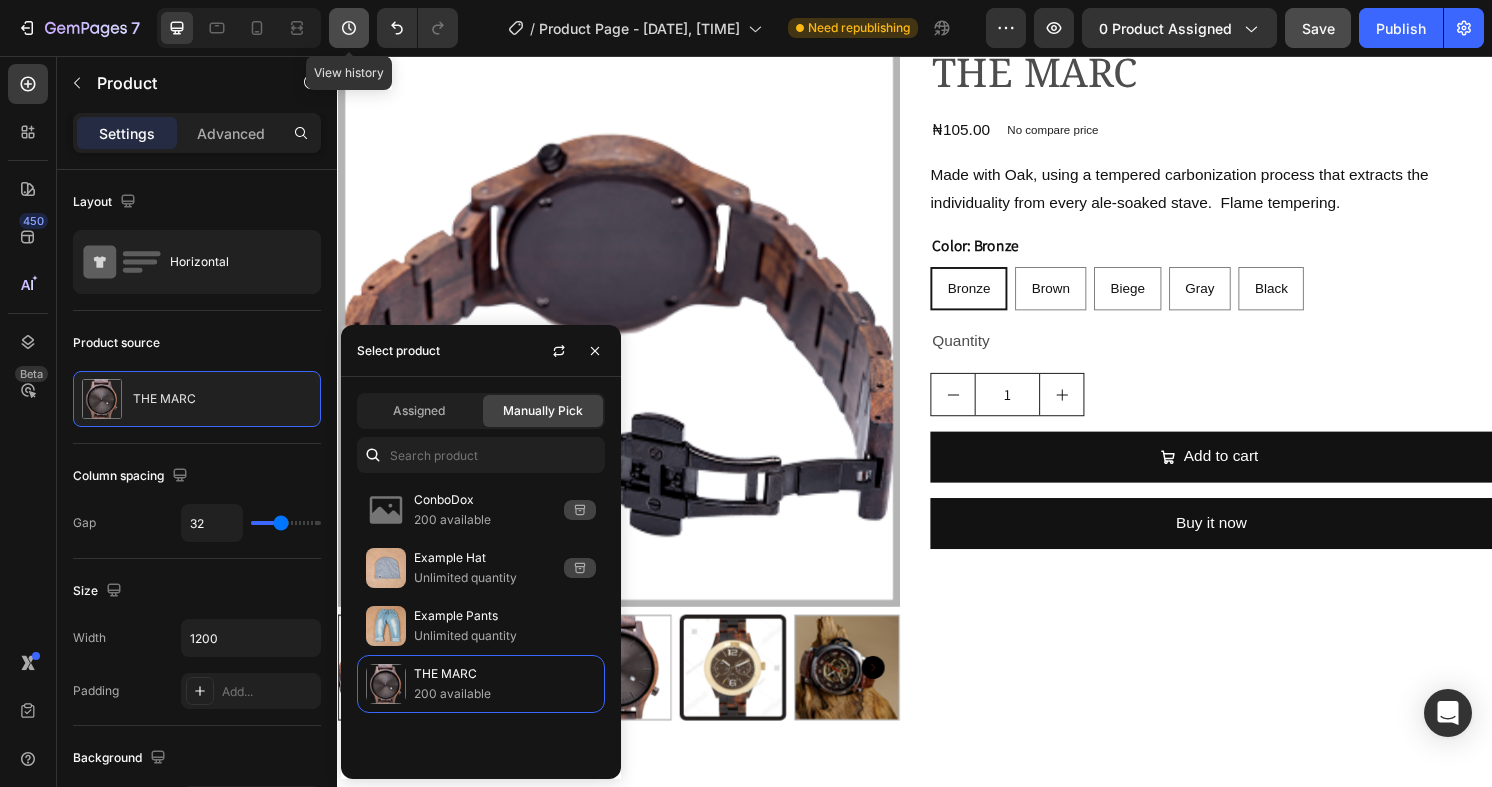 click 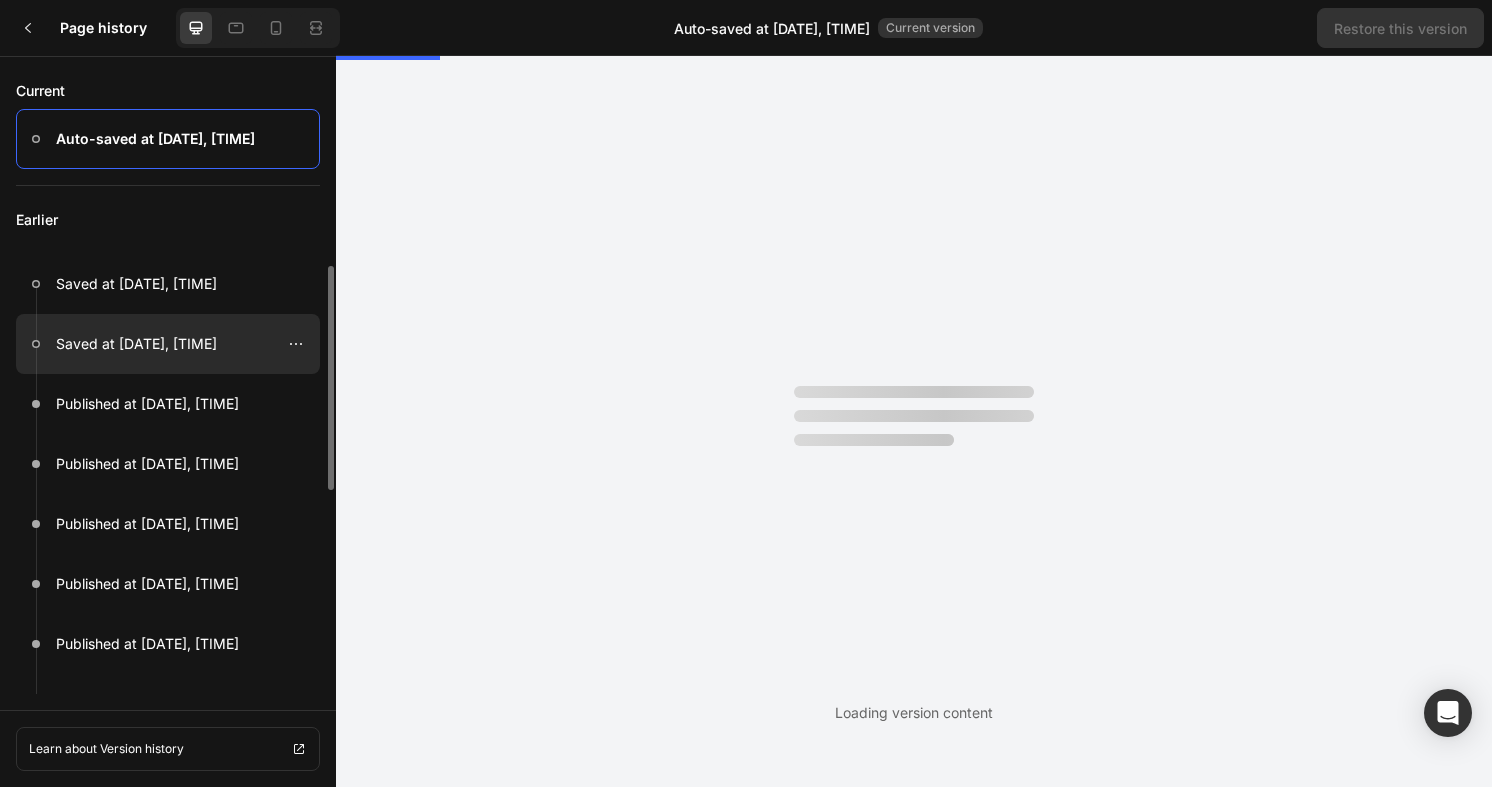 scroll, scrollTop: 0, scrollLeft: 0, axis: both 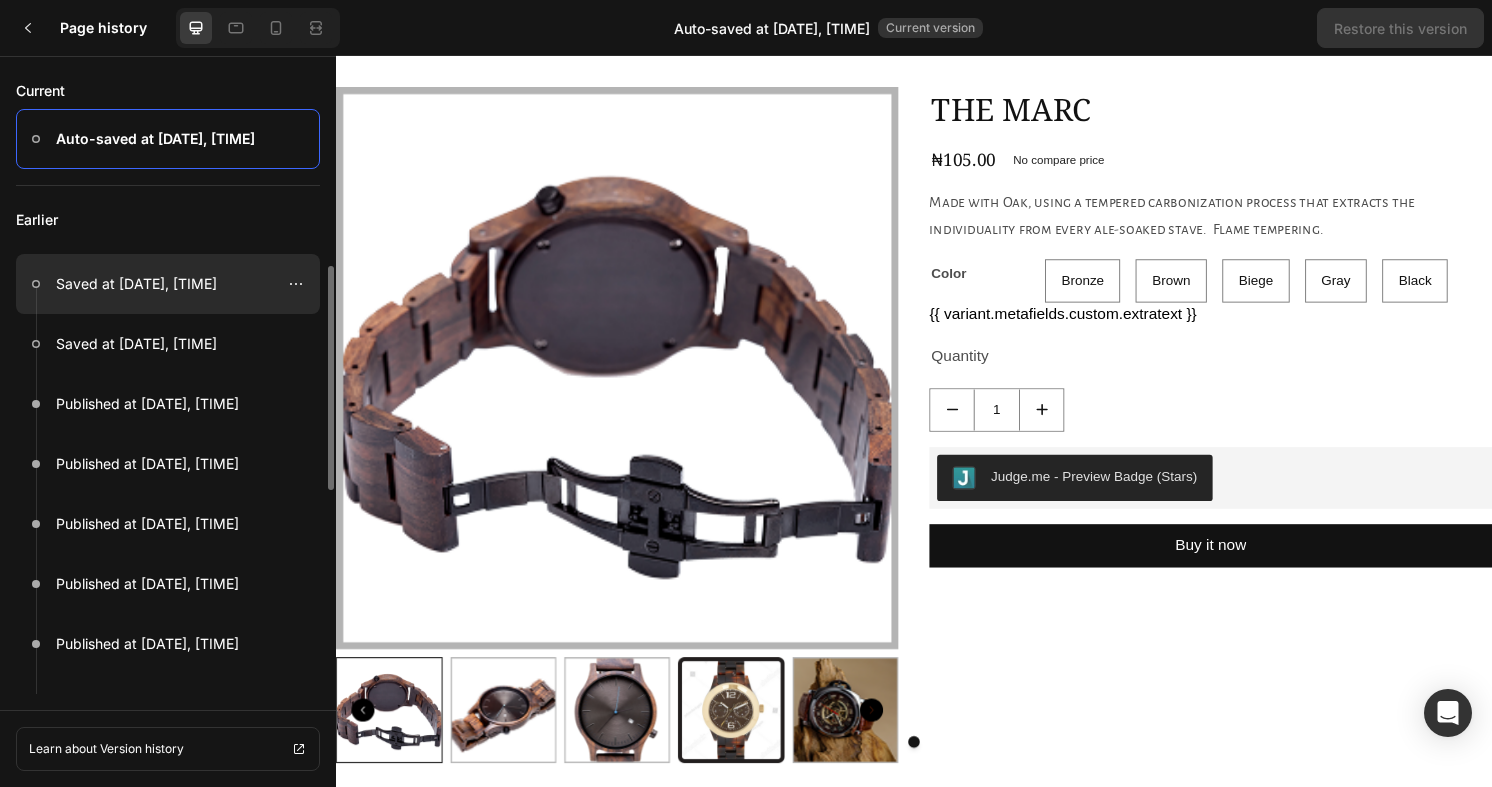 click on "Saved at [DATE], [TIME]" at bounding box center [136, 284] 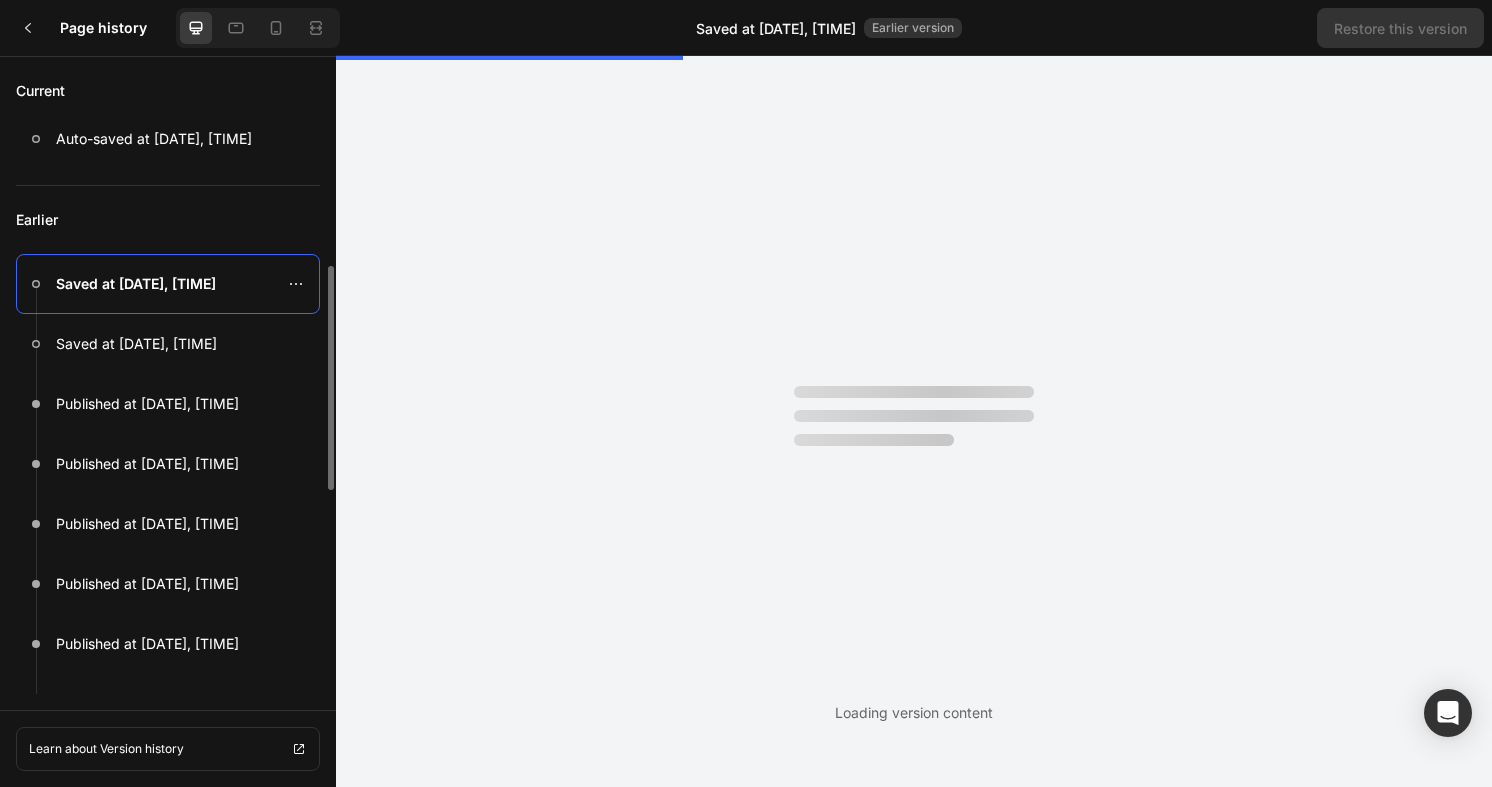 scroll, scrollTop: 0, scrollLeft: 0, axis: both 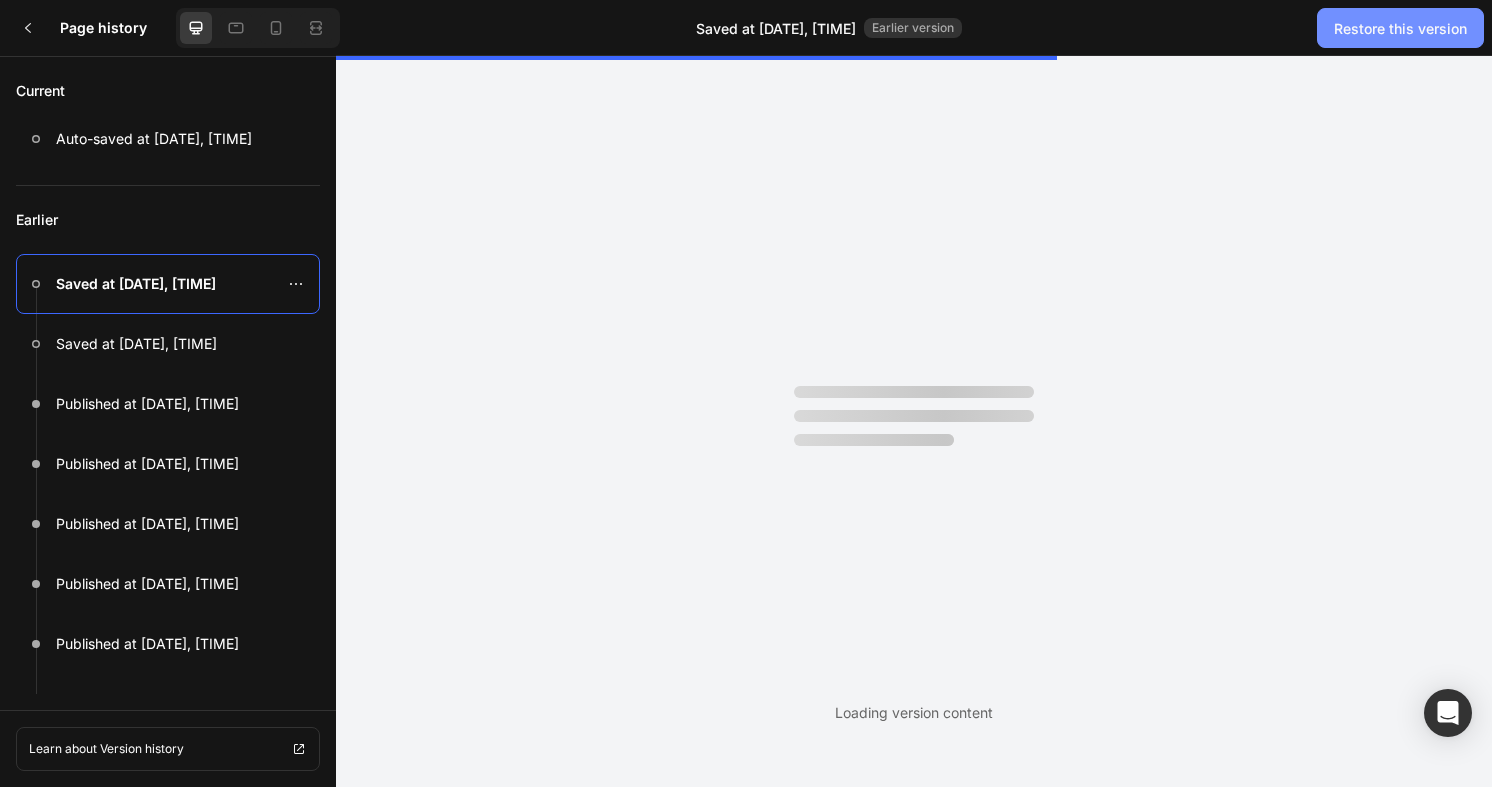 click on "Restore this version" at bounding box center [1400, 28] 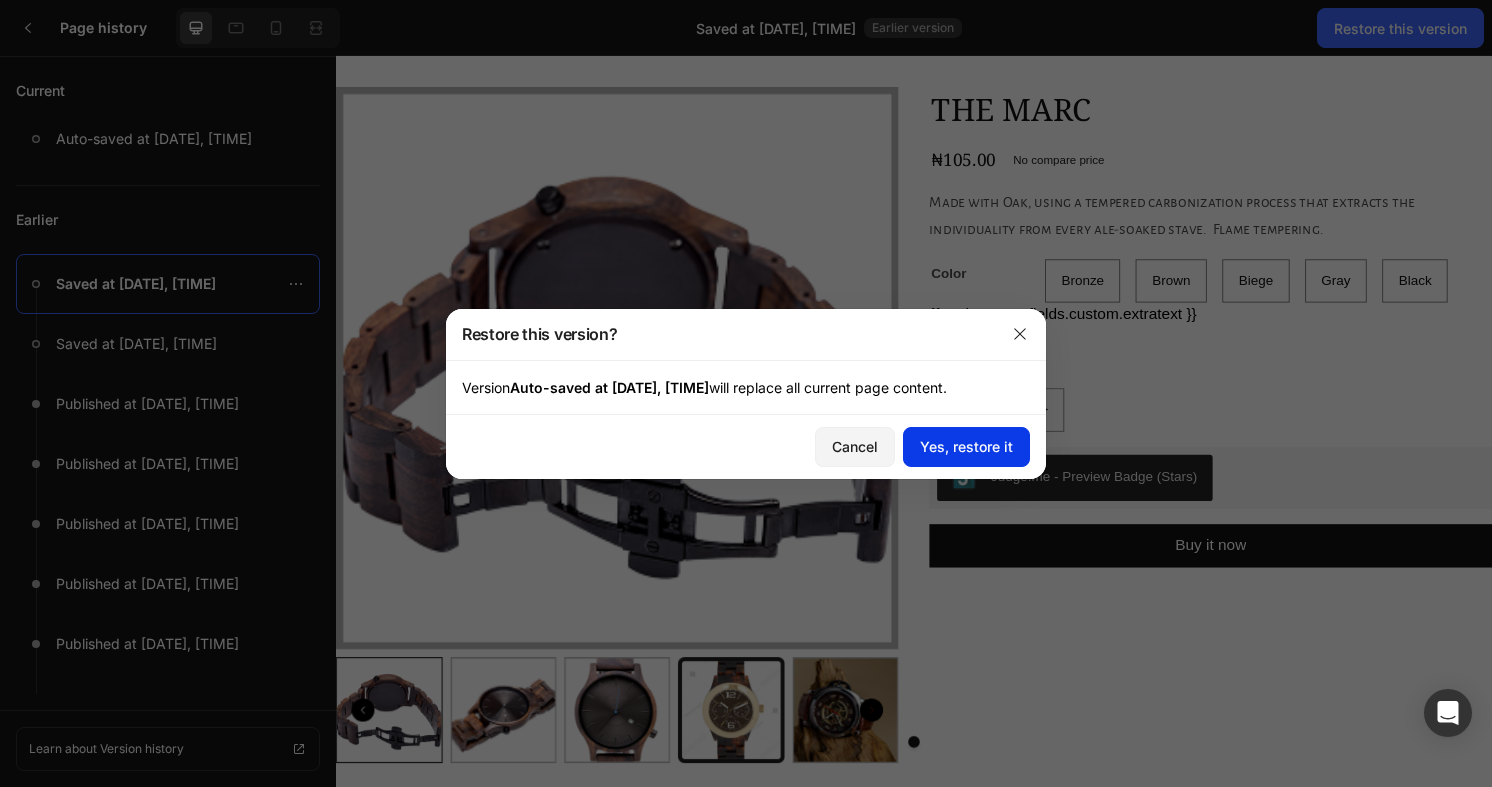 click on "Yes, restore it" at bounding box center (966, 446) 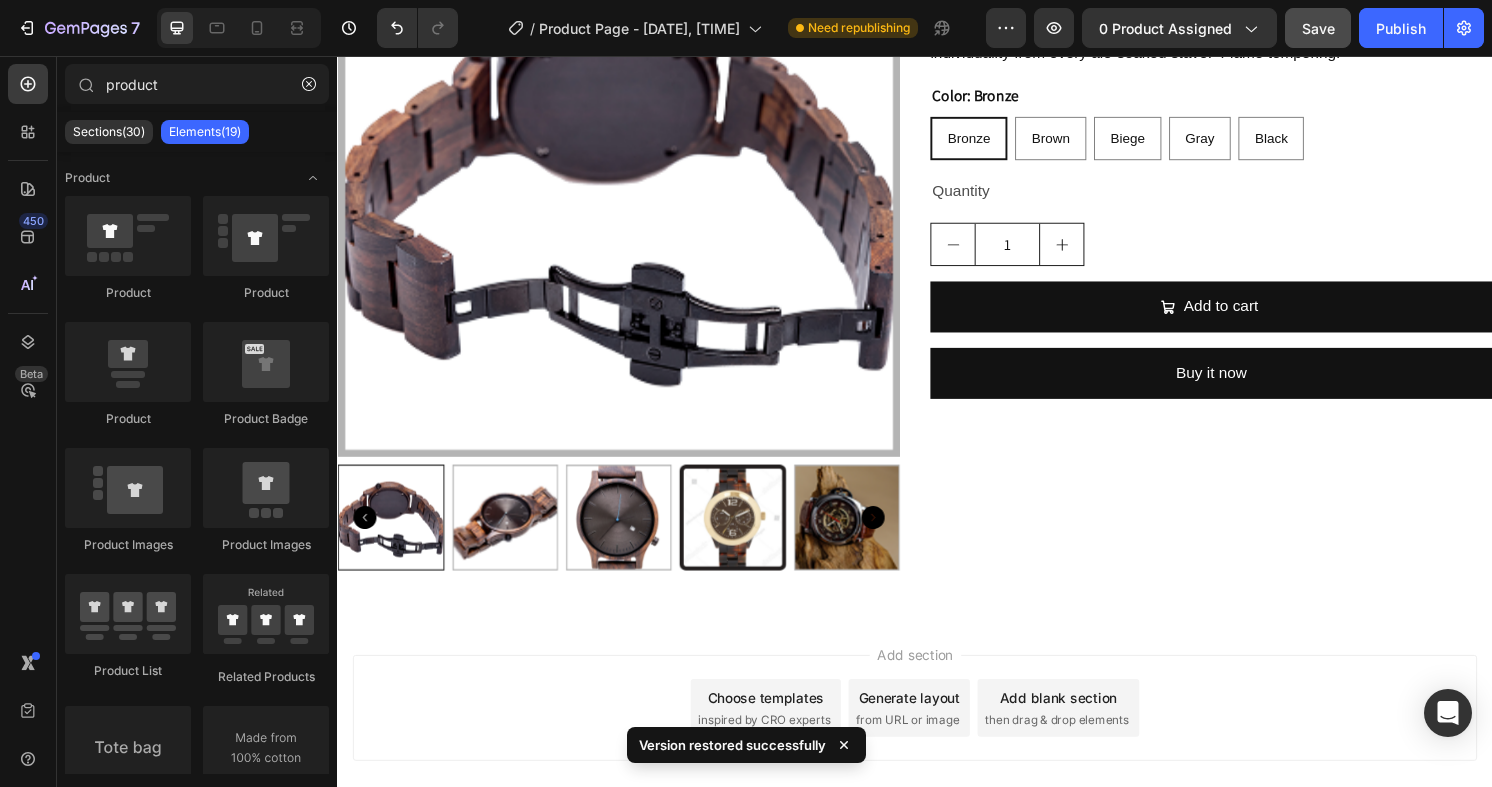 scroll, scrollTop: 3064, scrollLeft: 0, axis: vertical 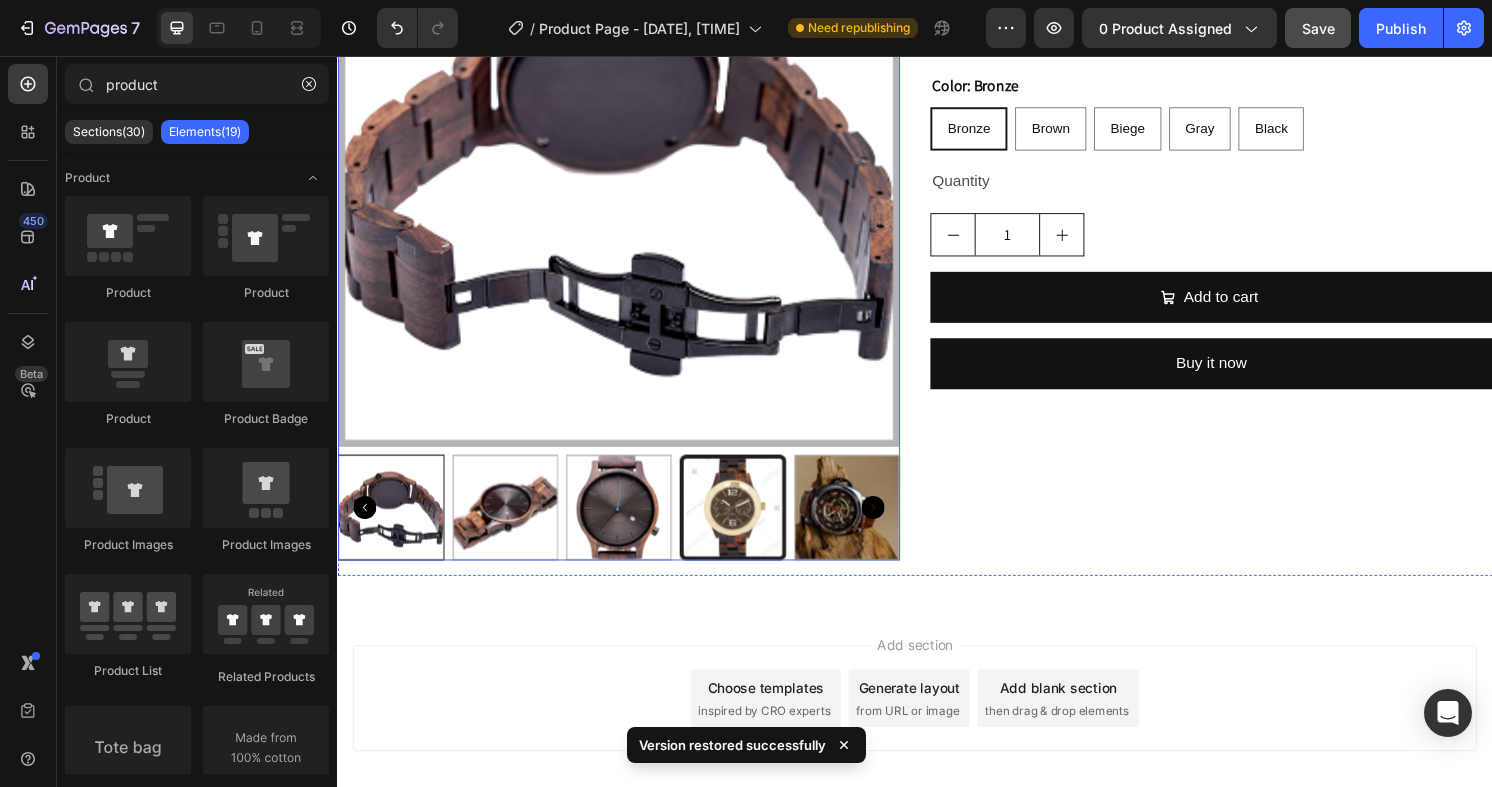 click at bounding box center (629, 170) 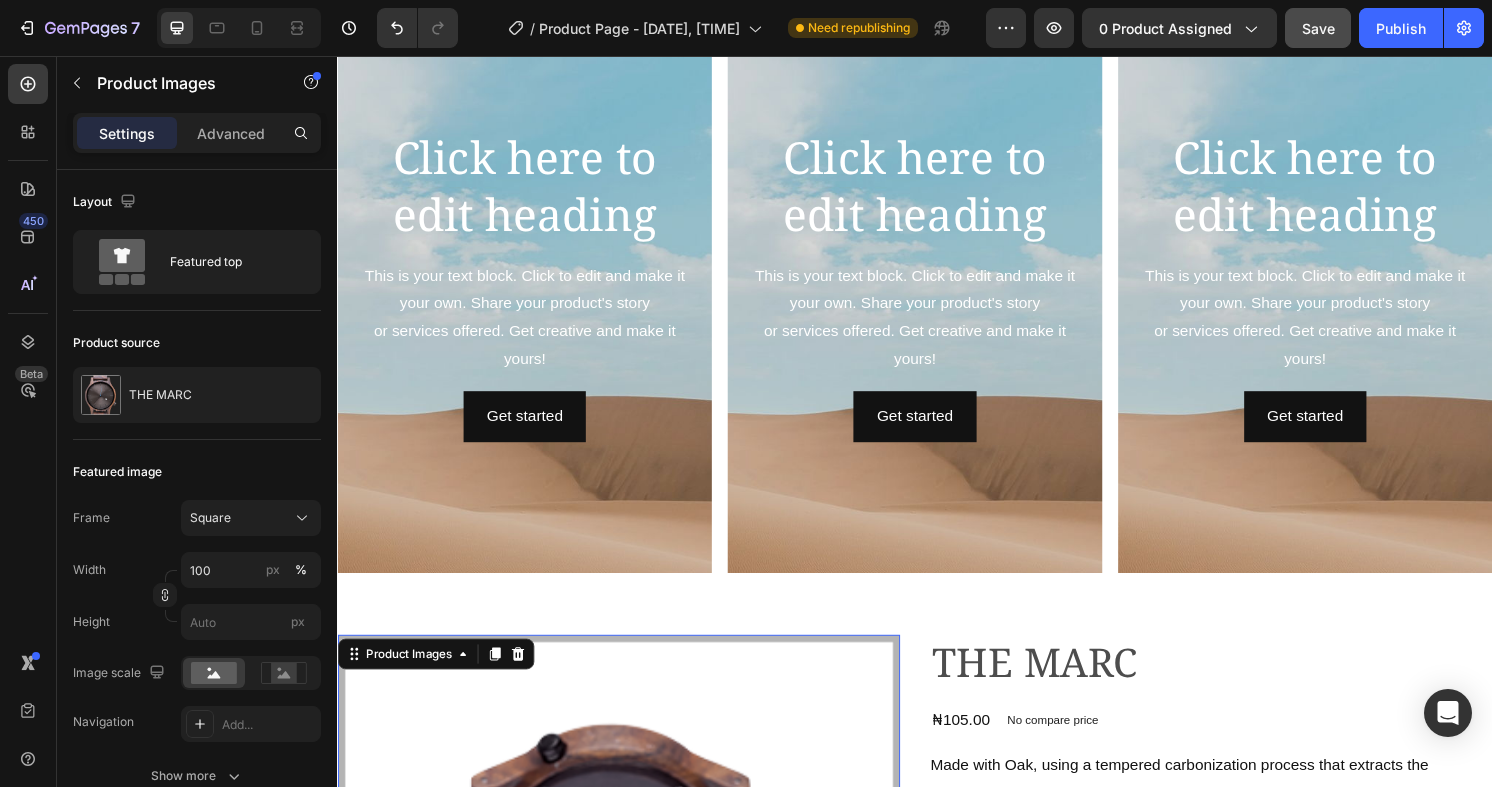 scroll, scrollTop: 2276, scrollLeft: 0, axis: vertical 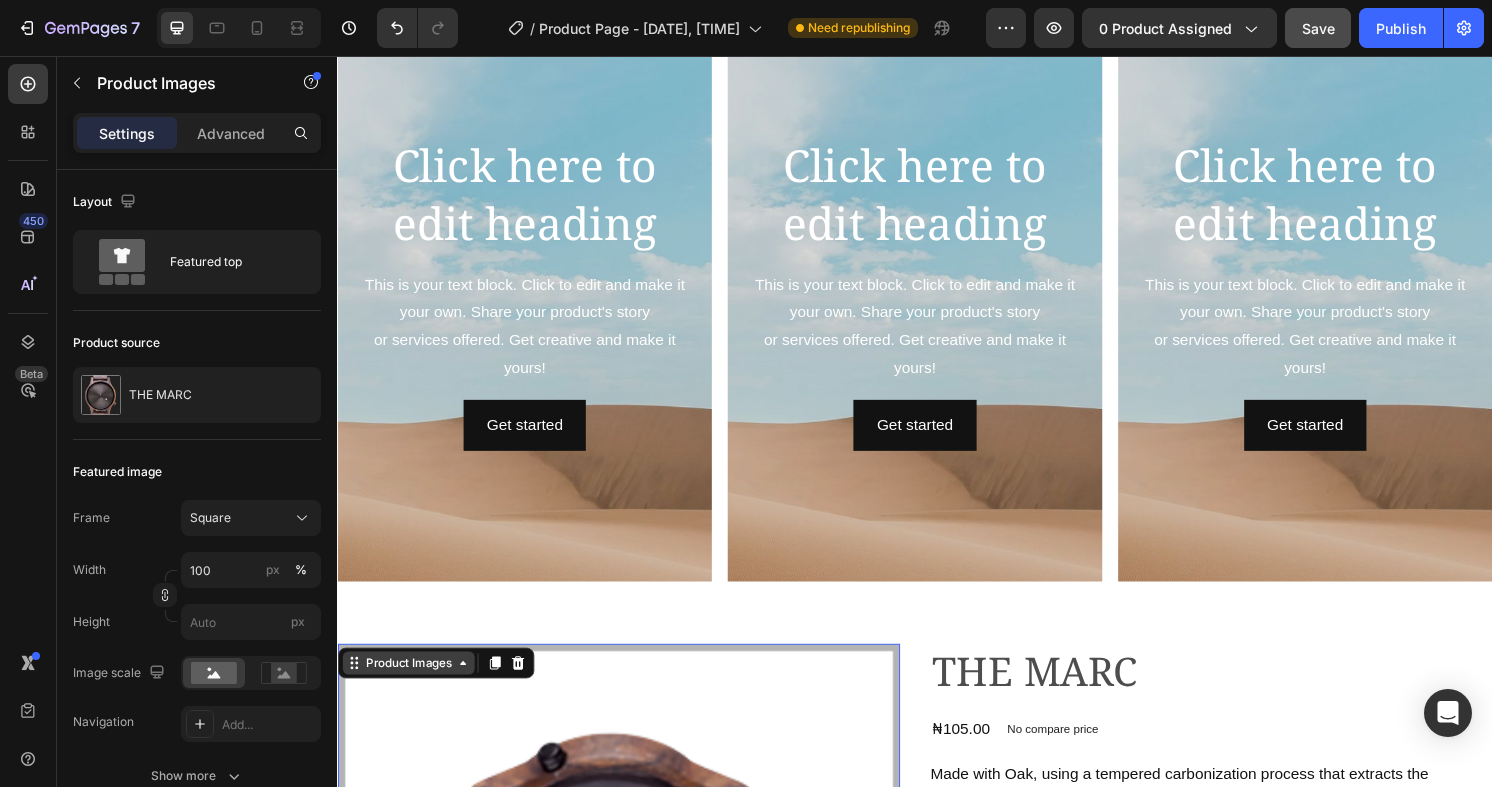 click on "Product Images" at bounding box center (410, 686) 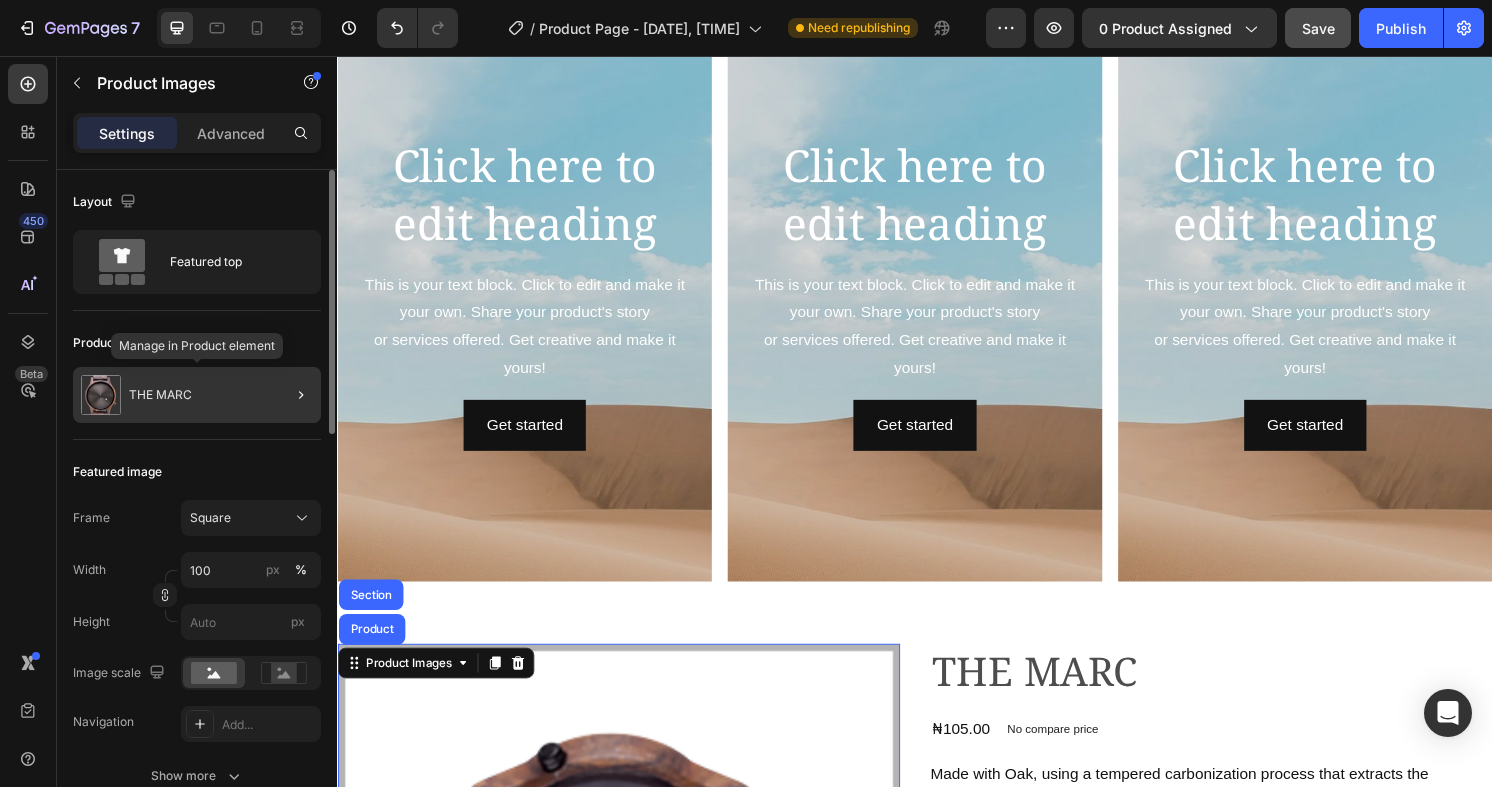 click on "THE MARC" at bounding box center [160, 395] 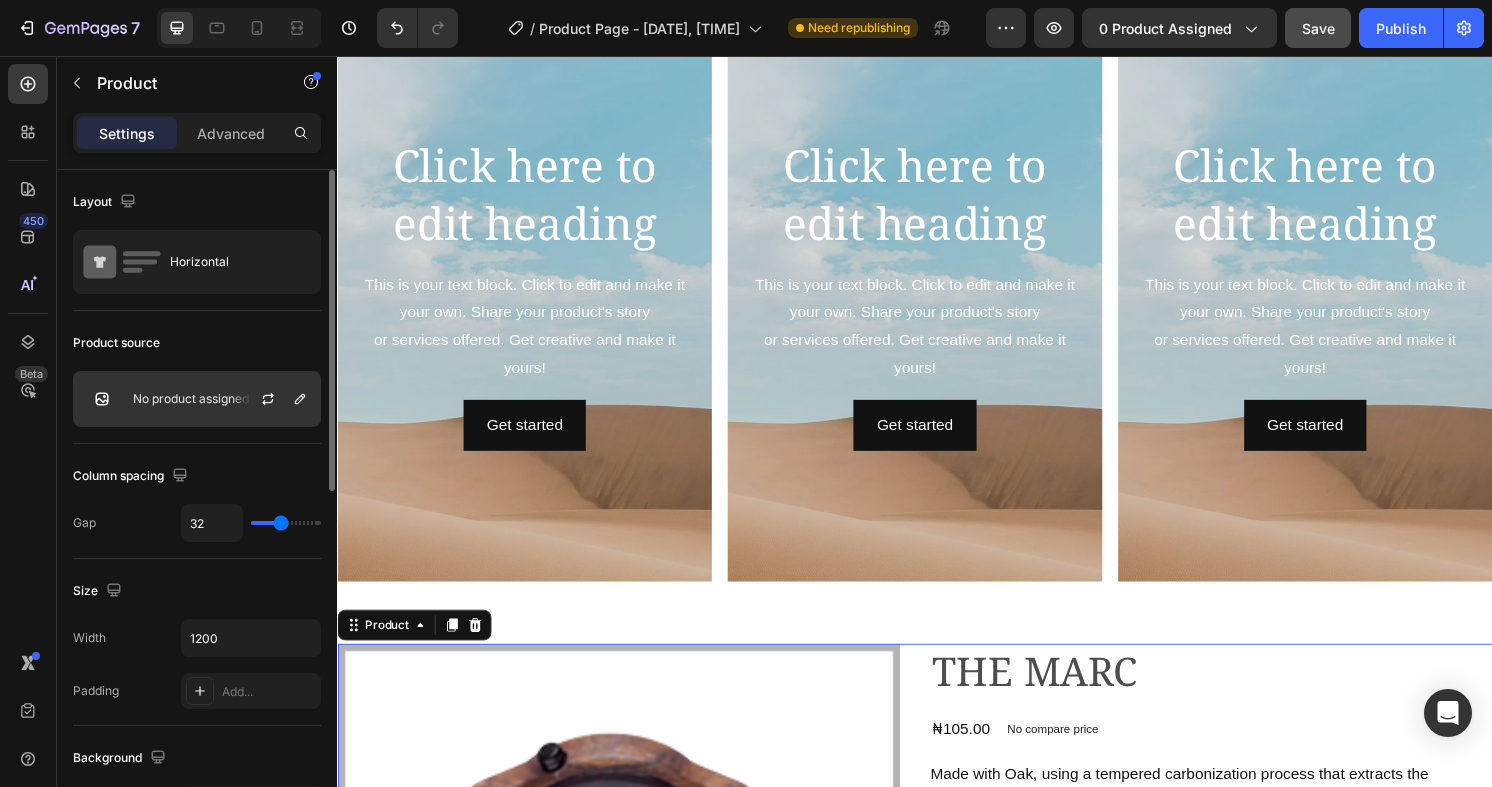 click on "No product assigned" at bounding box center (191, 399) 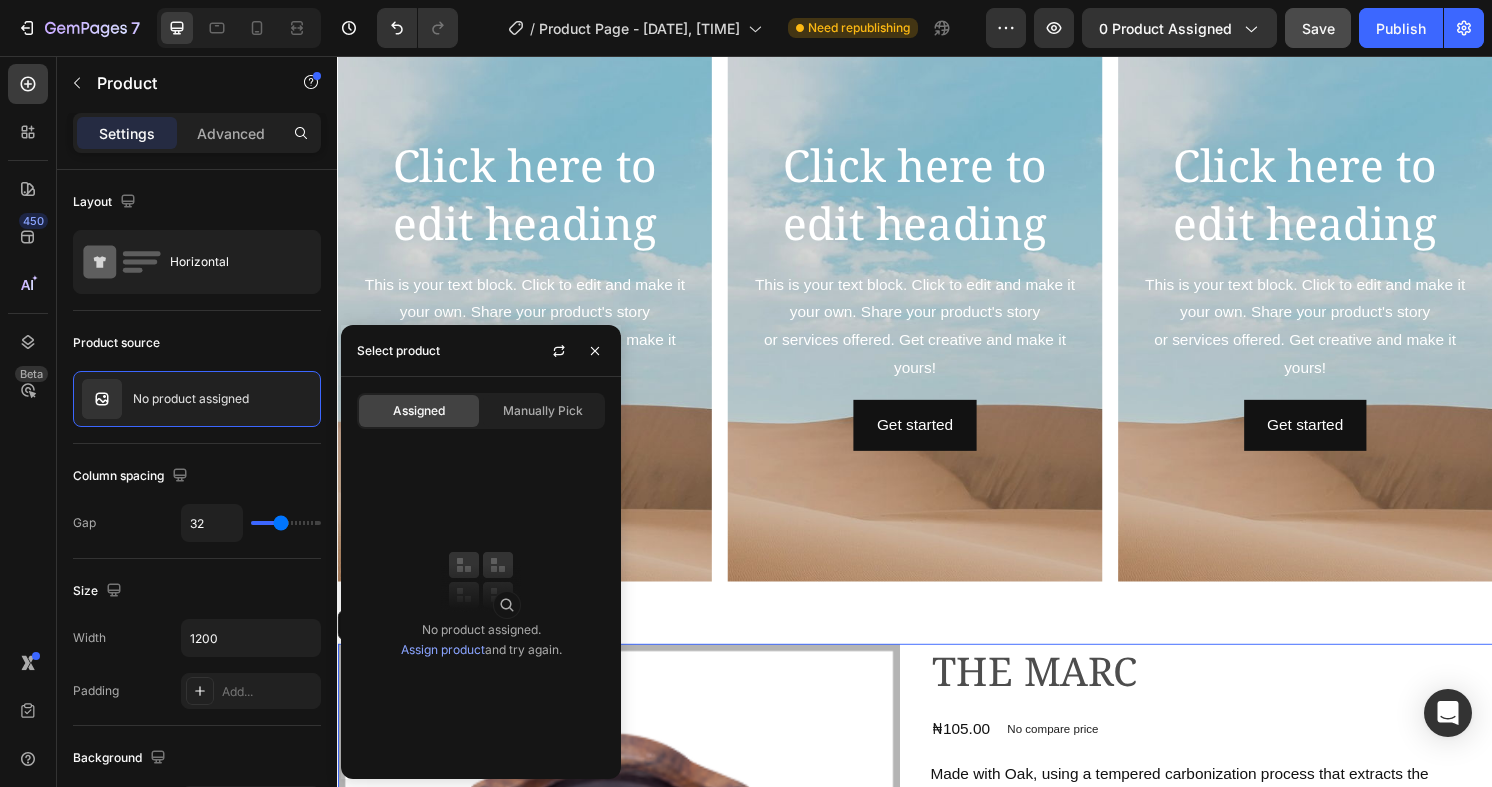 click at bounding box center (577, 350) 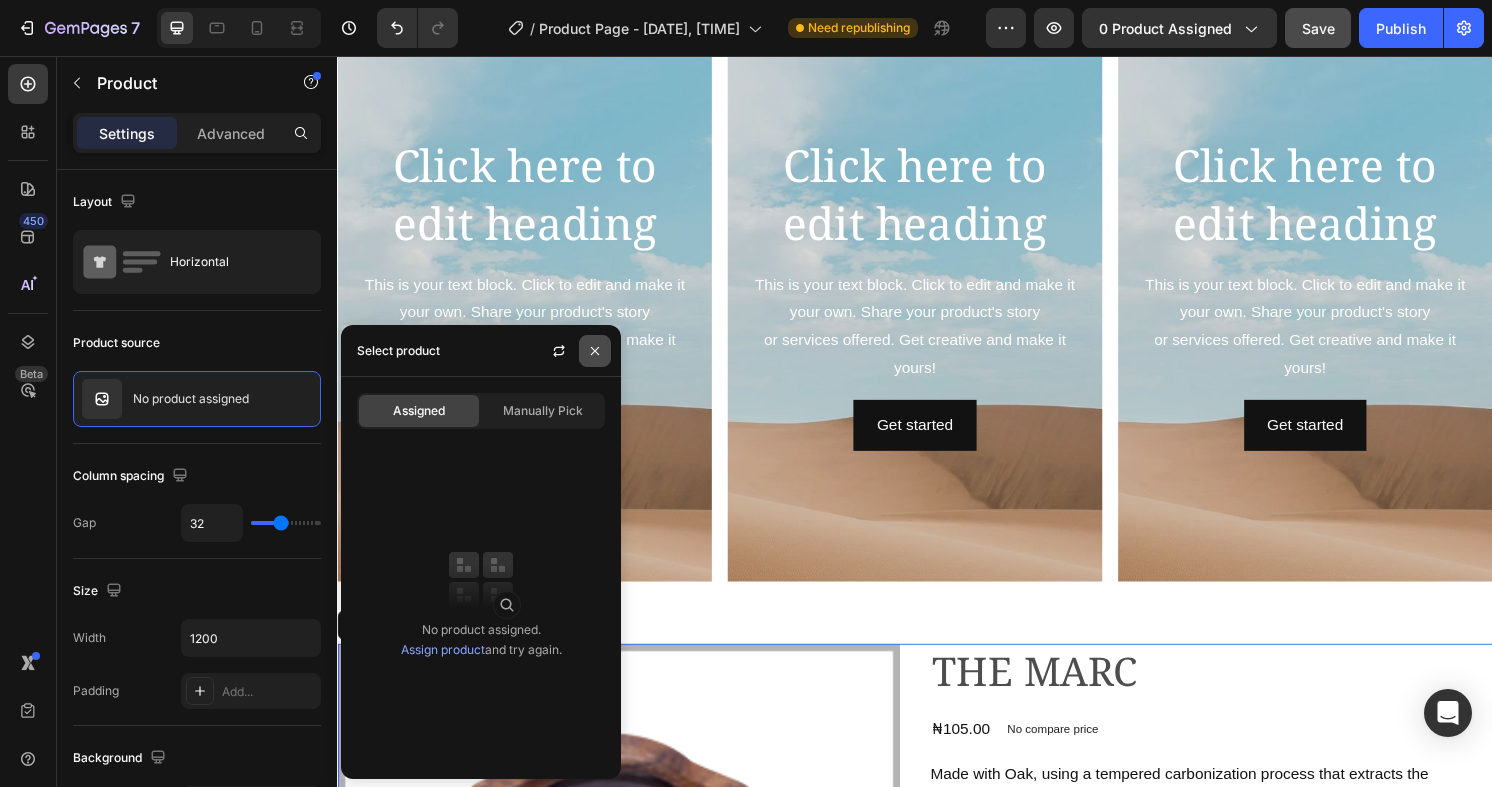 click 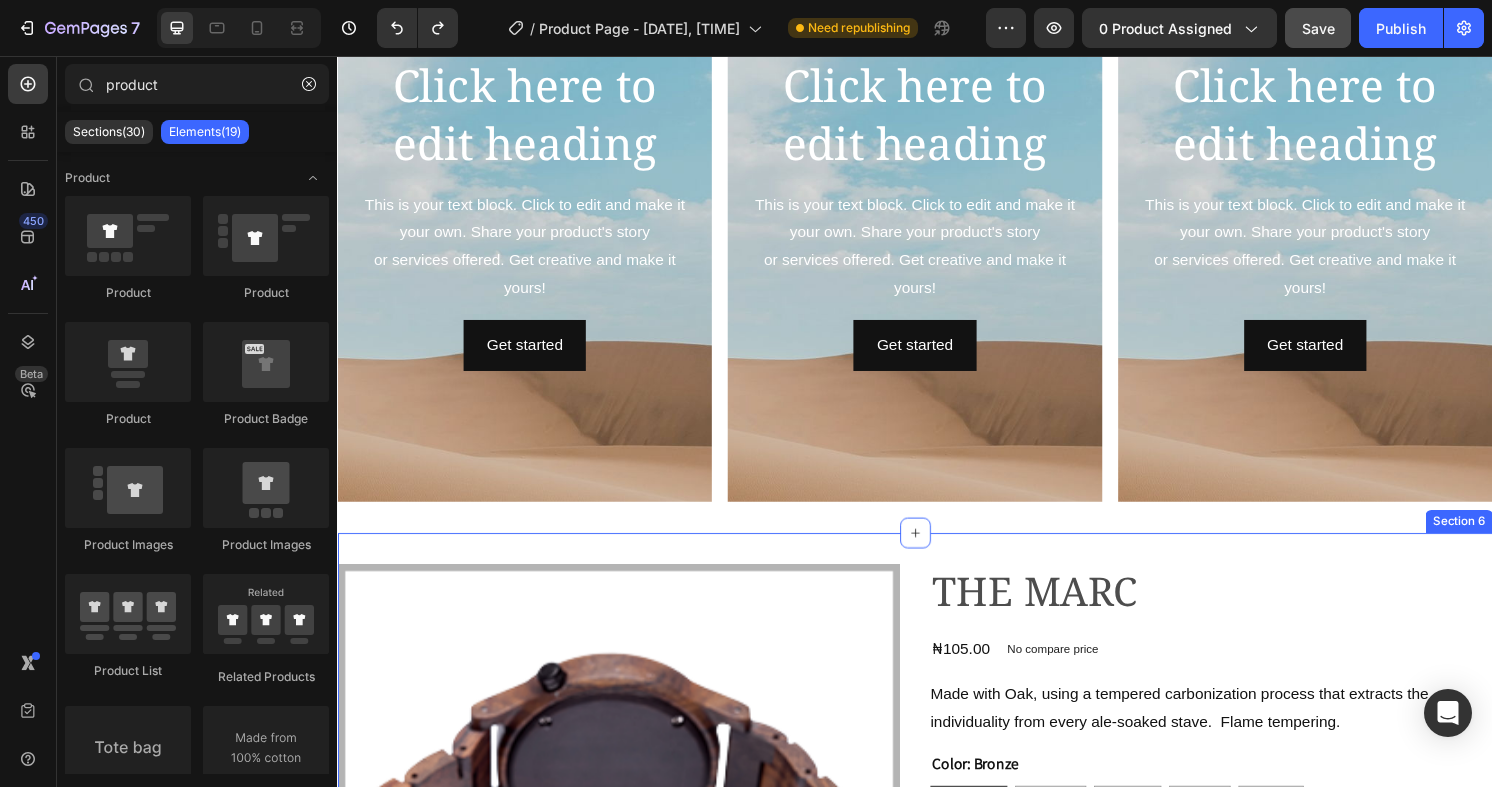 scroll, scrollTop: 2493, scrollLeft: 0, axis: vertical 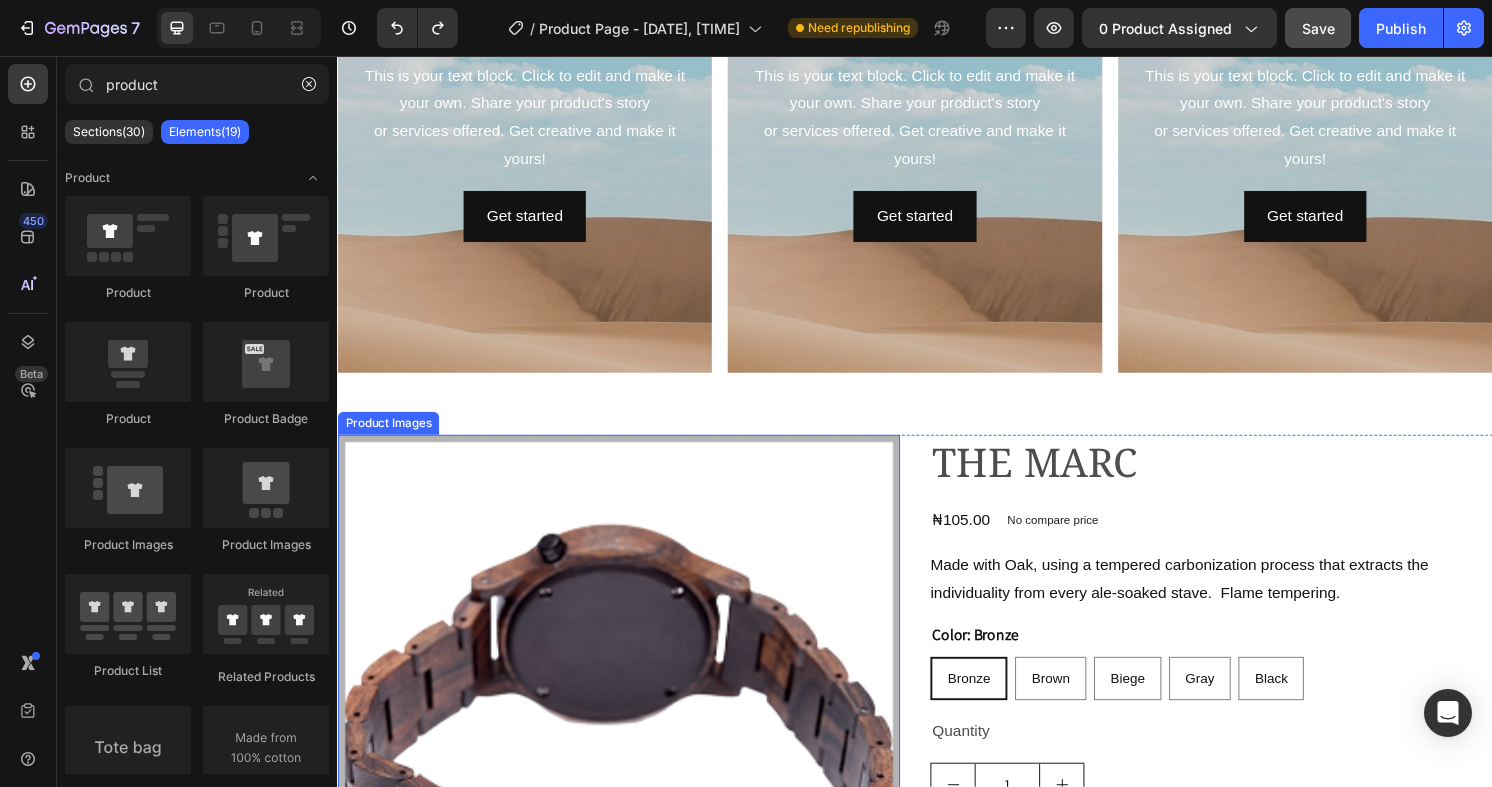 click at bounding box center (629, 741) 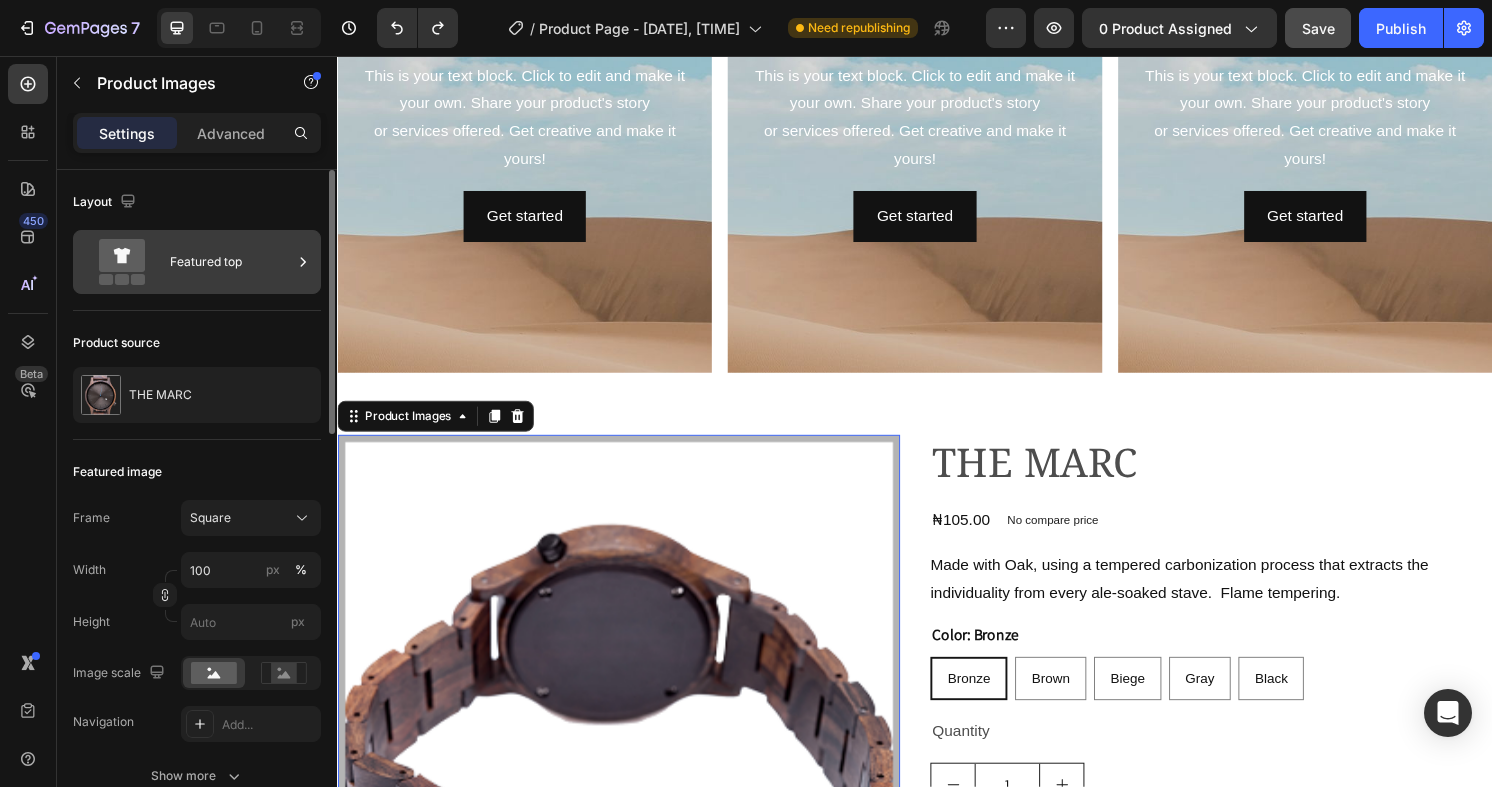 click on "Featured top" at bounding box center (231, 262) 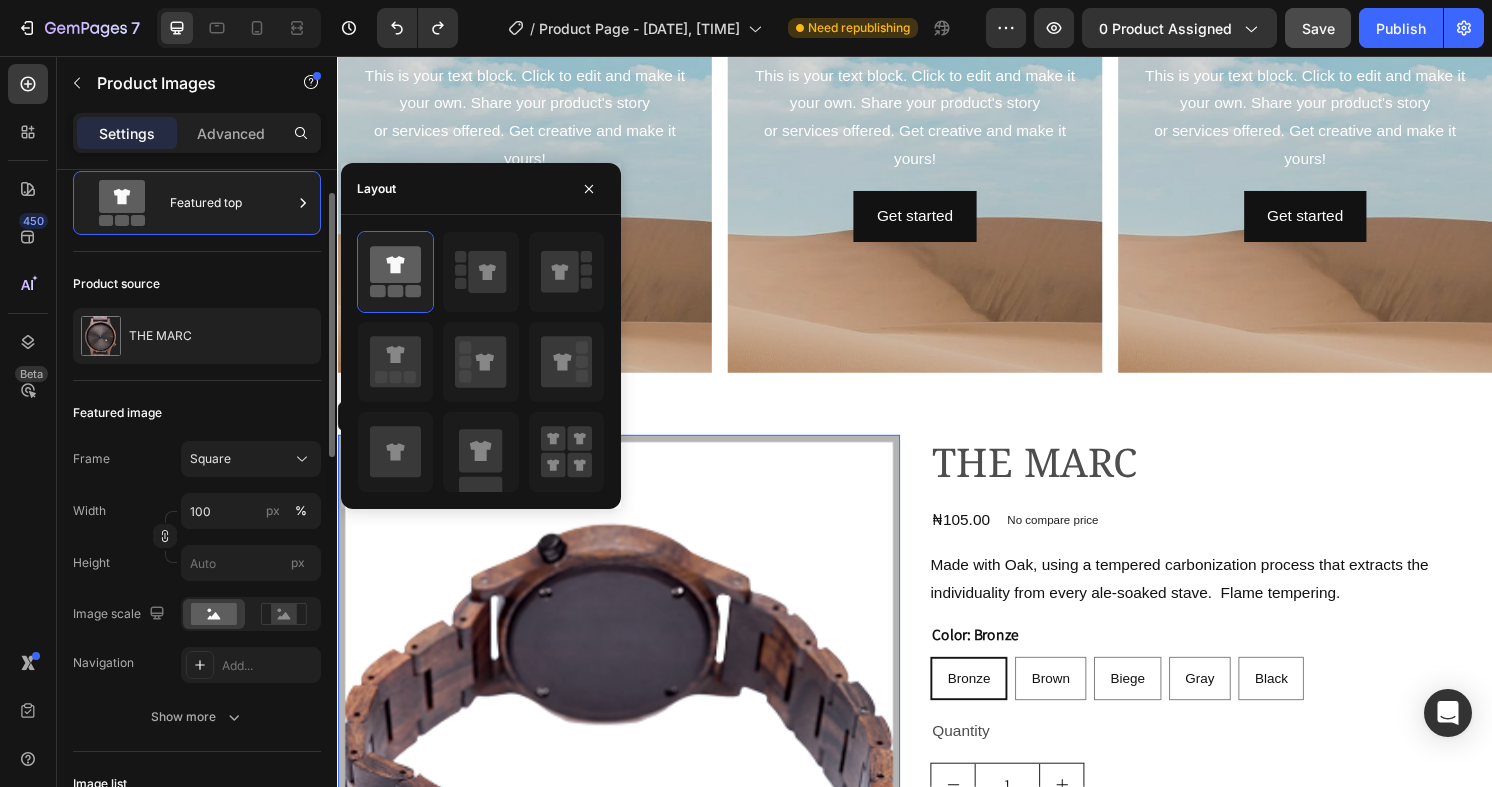 scroll, scrollTop: 0, scrollLeft: 0, axis: both 